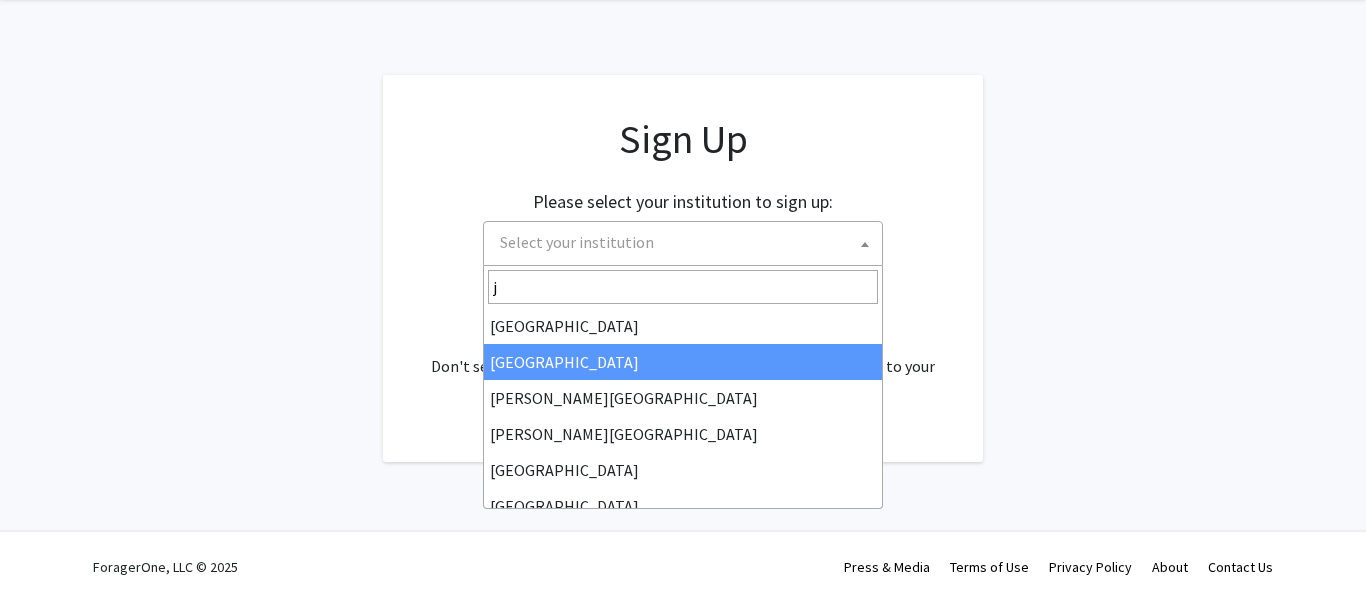 type on "jo" 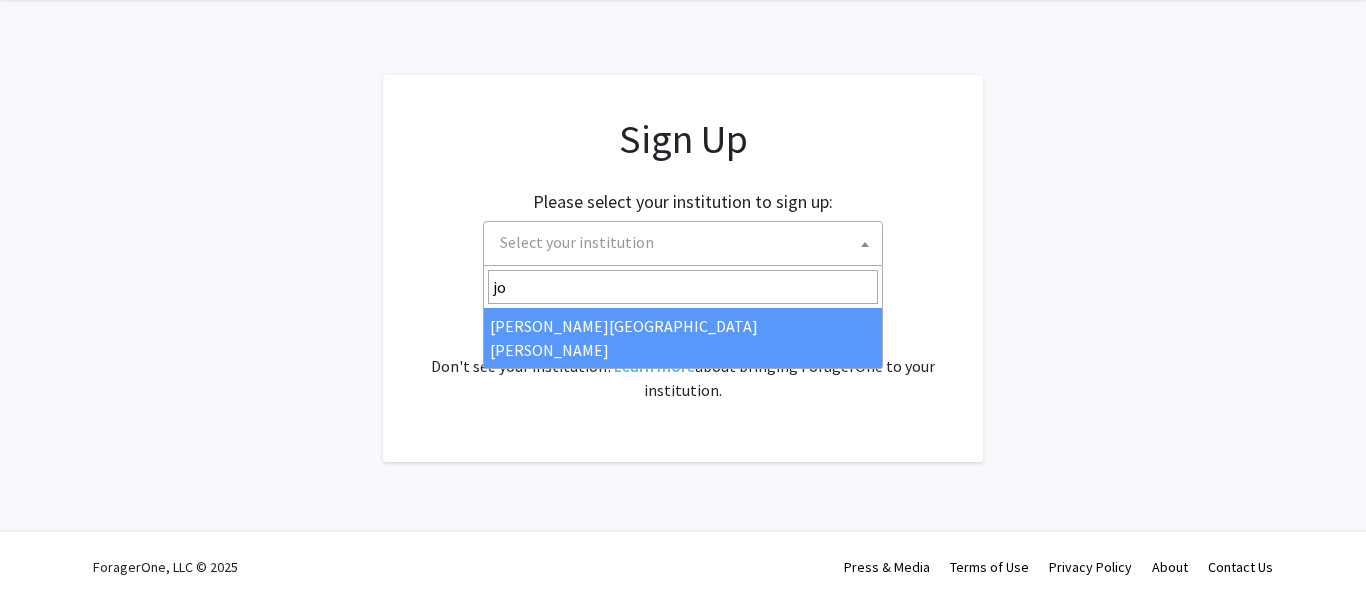 scroll, scrollTop: 75, scrollLeft: 0, axis: vertical 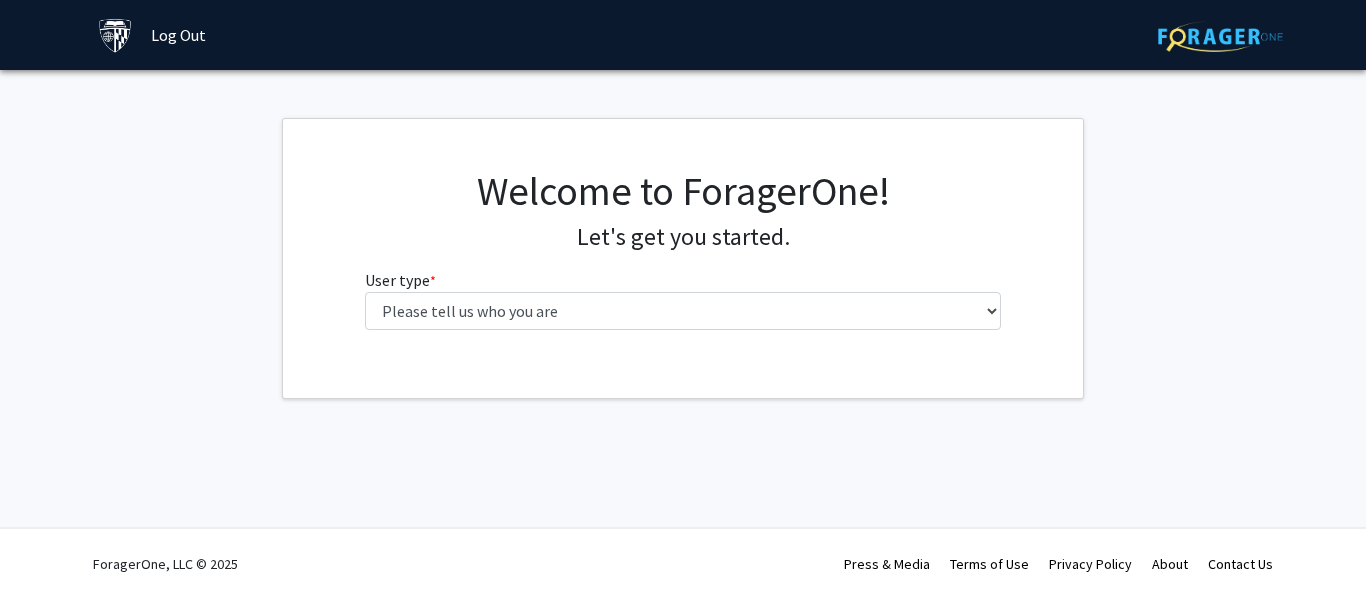 select on "1: undergrad" 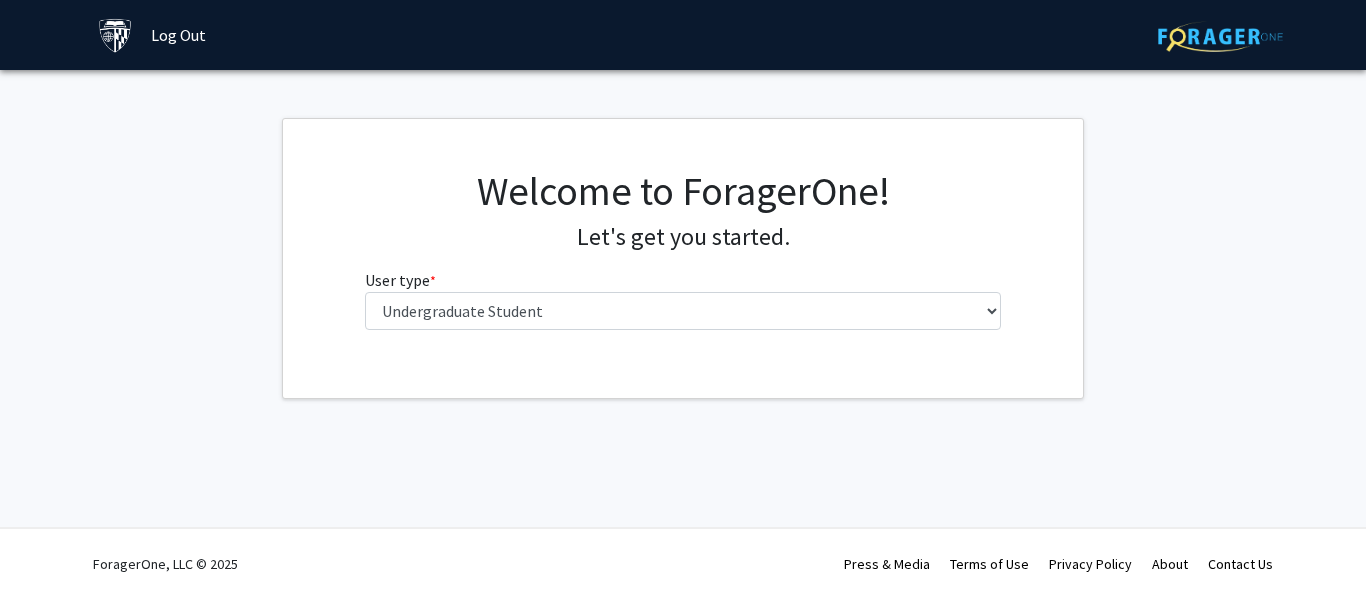 click on "Please tell us who you are  Undergraduate Student   Master's Student   Doctoral Candidate (PhD, MD, DMD, PharmD, etc.)   Postdoctoral Researcher / Research Staff / Medical Resident / Medical Fellow   Faculty   Administrative Staff" at bounding box center [683, 311] 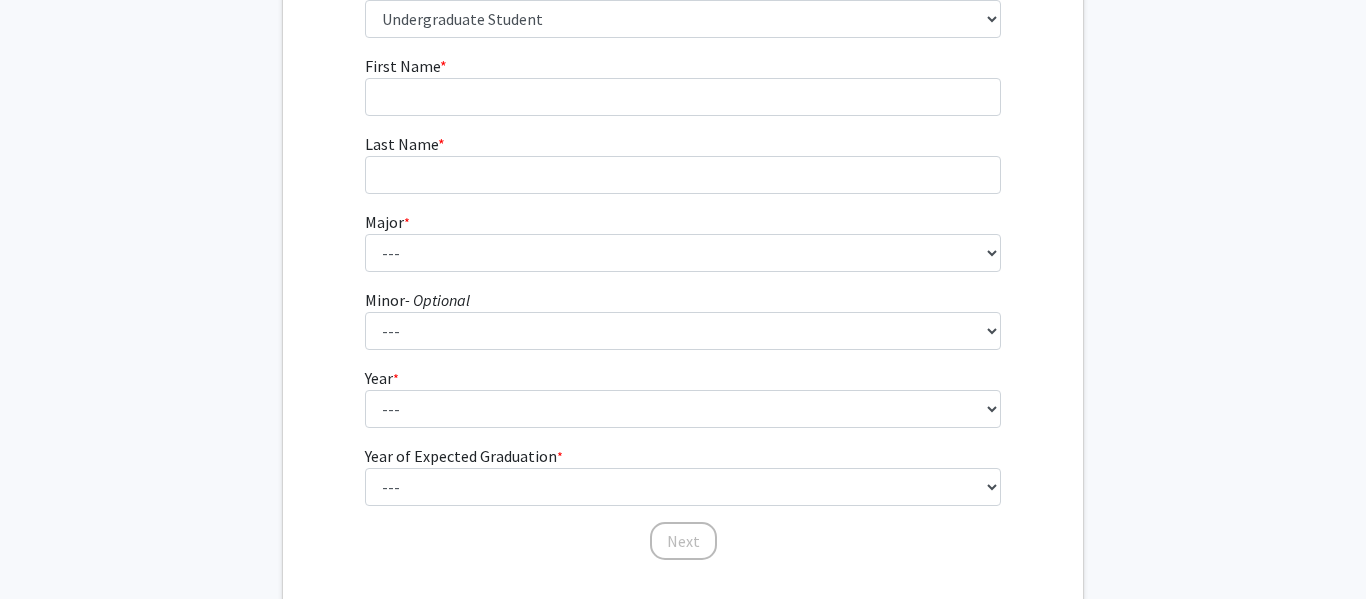 scroll, scrollTop: 285, scrollLeft: 0, axis: vertical 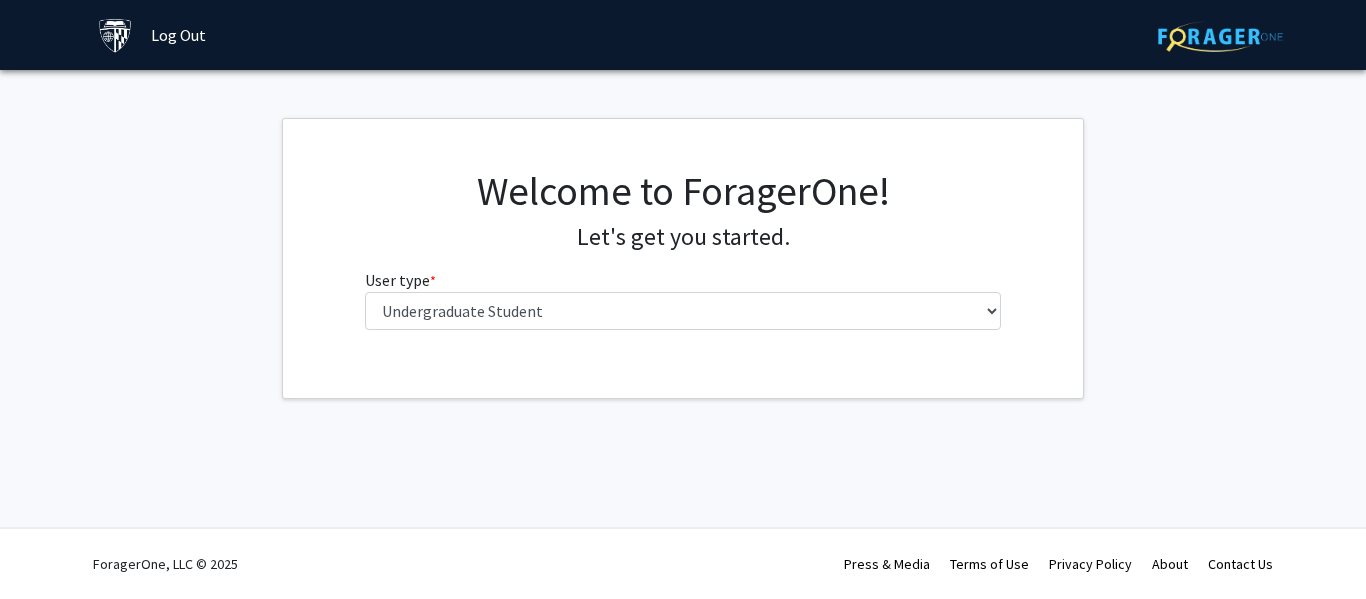 click on "User type  * required Please tell us who you are  Undergraduate Student   Master's Student   Doctoral Candidate (PhD, MD, DMD, PharmD, etc.)   Postdoctoral Researcher / Research Staff / Medical Resident / Medical Fellow   Faculty   Administrative Staff" at bounding box center [683, 299] 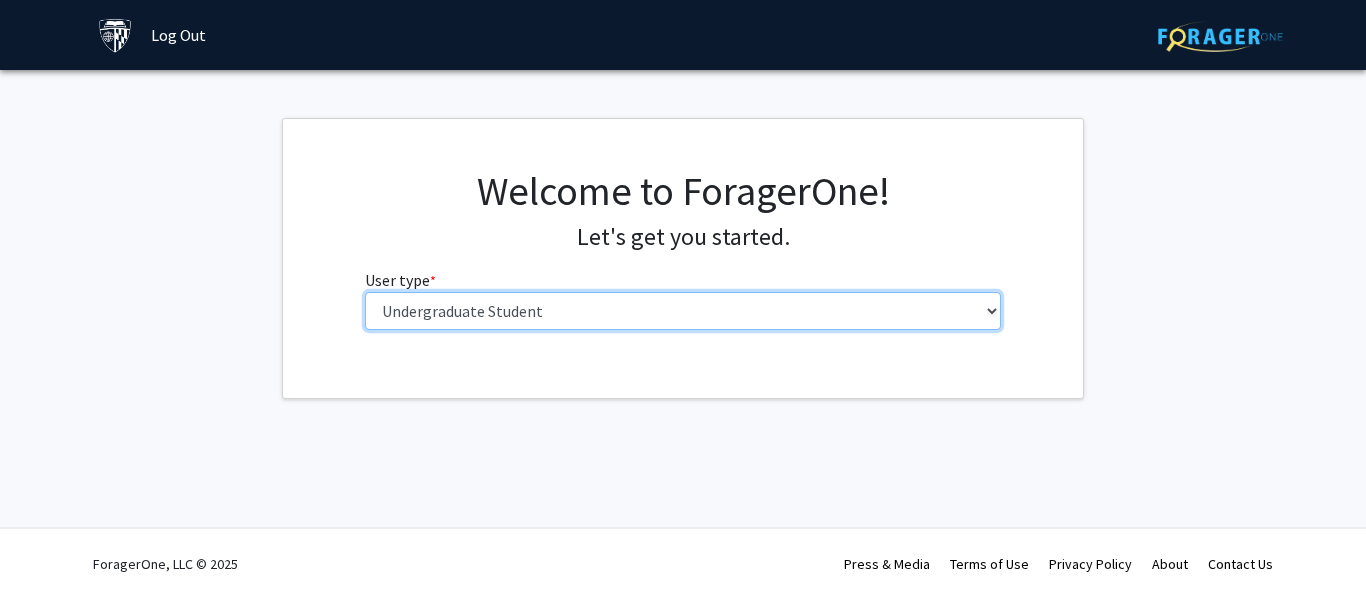 click on "Please tell us who you are  Undergraduate Student   Master's Student   Doctoral Candidate (PhD, MD, DMD, PharmD, etc.)   Postdoctoral Researcher / Research Staff / Medical Resident / Medical Fellow   Faculty   Administrative Staff" at bounding box center [683, 311] 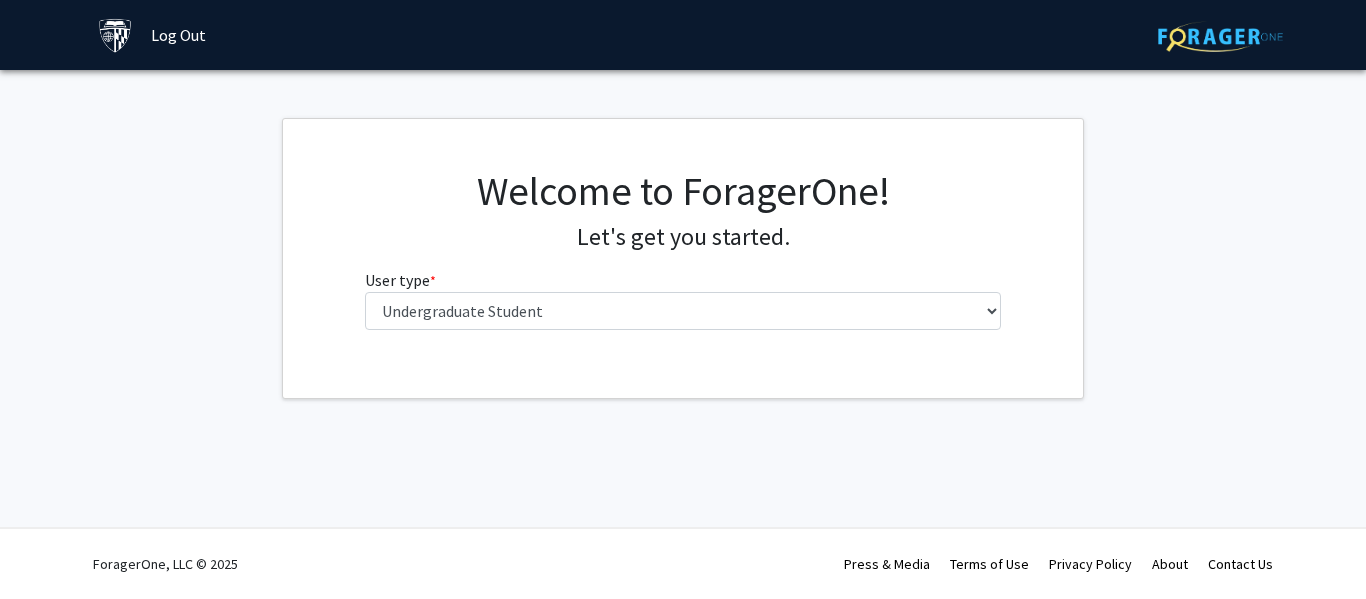 click on "User type  * required Please tell us who you are  Undergraduate Student   Master's Student   Doctoral Candidate (PhD, MD, DMD, PharmD, etc.)   Postdoctoral Researcher / Research Staff / Medical Resident / Medical Fellow   Faculty   Administrative Staff" at bounding box center [683, 299] 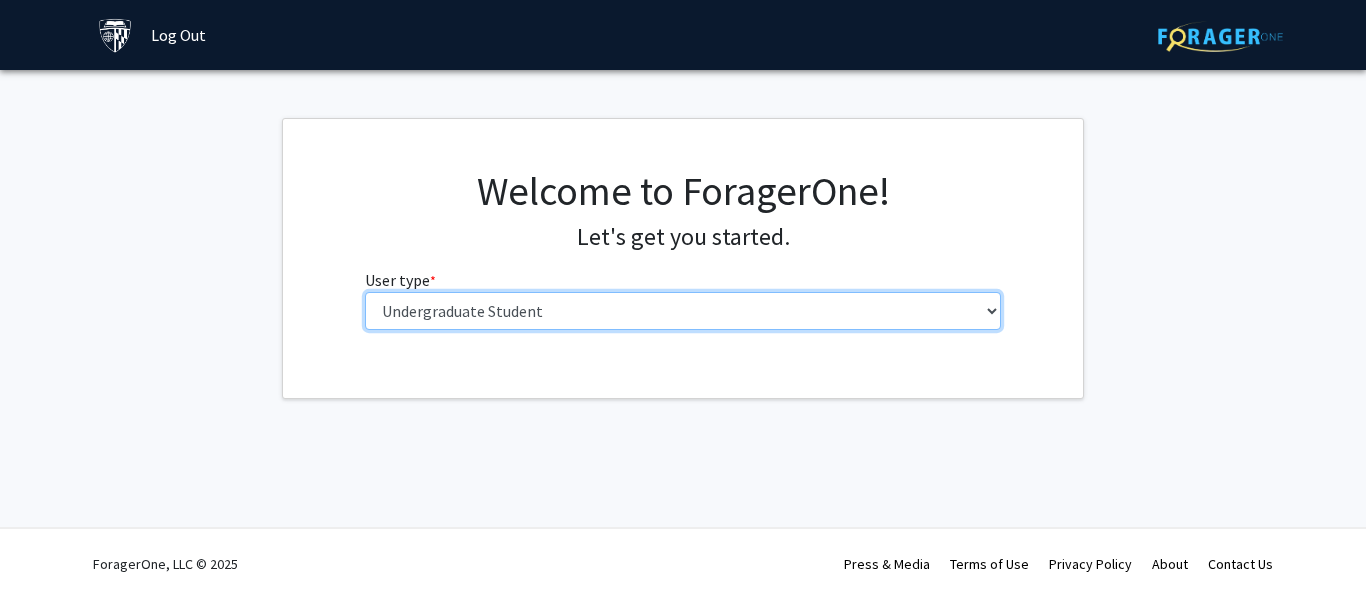 click on "Please tell us who you are  Undergraduate Student   Master's Student   Doctoral Candidate (PhD, MD, DMD, PharmD, etc.)   Postdoctoral Researcher / Research Staff / Medical Resident / Medical Fellow   Faculty   Administrative Staff" at bounding box center (683, 311) 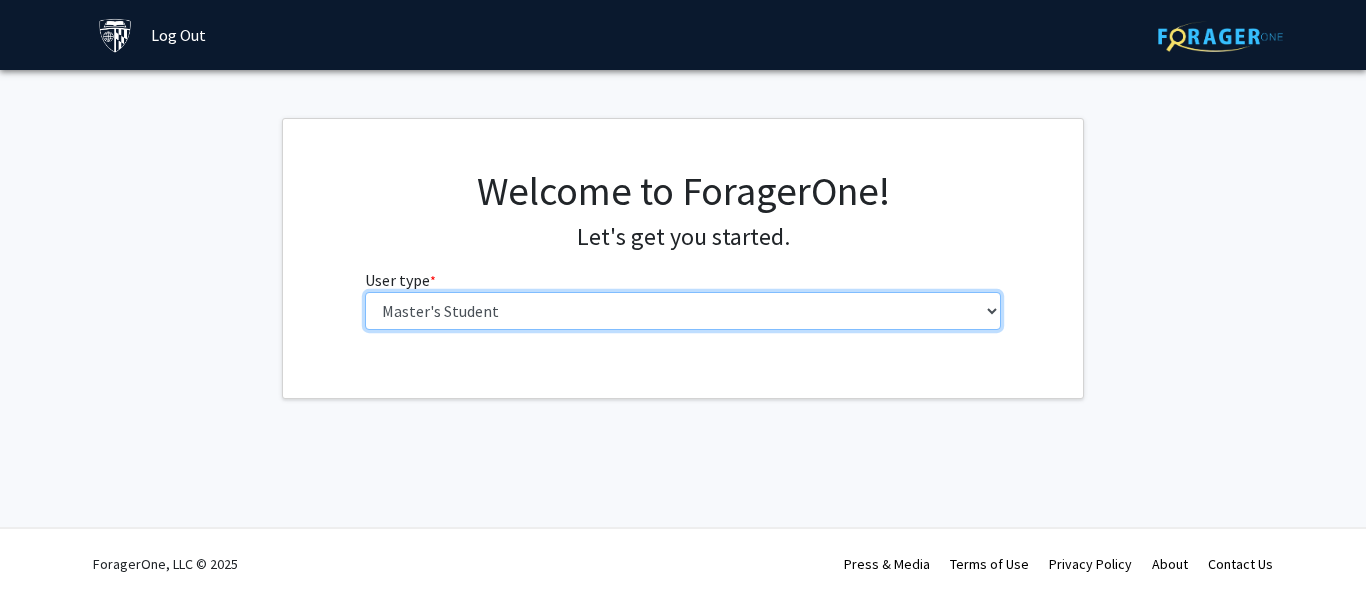 click on "Please tell us who you are  Undergraduate Student   Master's Student   Doctoral Candidate (PhD, MD, DMD, PharmD, etc.)   Postdoctoral Researcher / Research Staff / Medical Resident / Medical Fellow   Faculty   Administrative Staff" at bounding box center [683, 311] 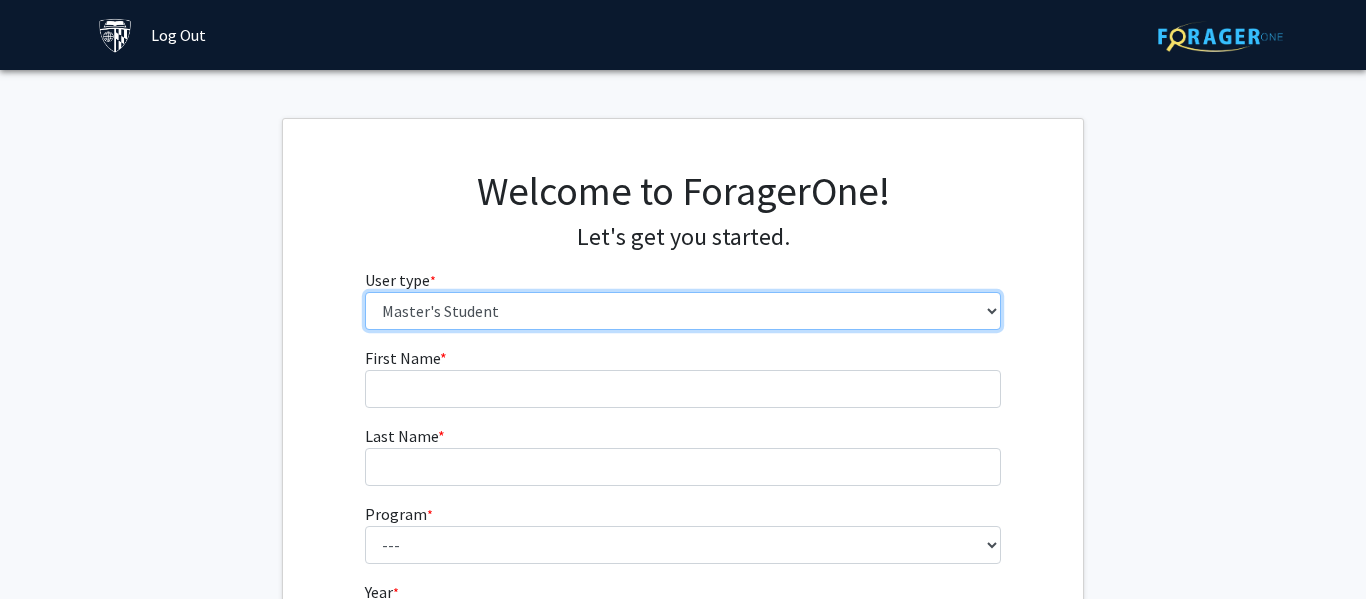 click on "Please tell us who you are  Undergraduate Student   Master's Student   Doctoral Candidate (PhD, MD, DMD, PharmD, etc.)   Postdoctoral Researcher / Research Staff / Medical Resident / Medical Fellow   Faculty   Administrative Staff" at bounding box center (683, 311) 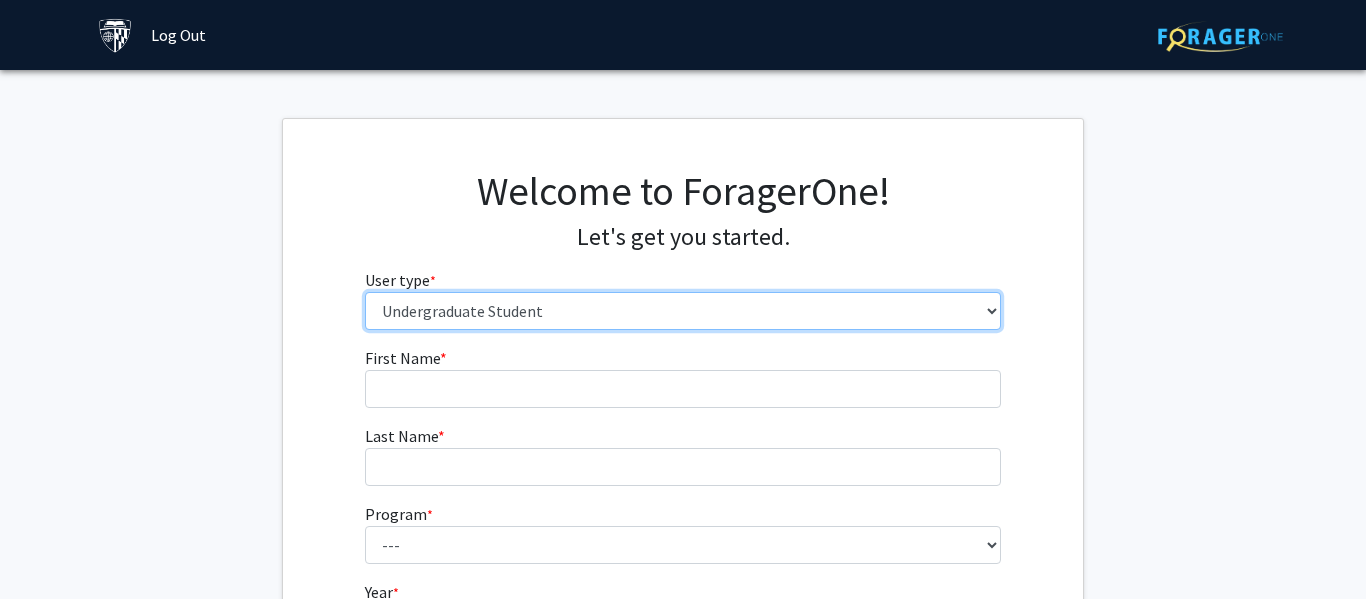 click on "Please tell us who you are  Undergraduate Student   Master's Student   Doctoral Candidate (PhD, MD, DMD, PharmD, etc.)   Postdoctoral Researcher / Research Staff / Medical Resident / Medical Fellow   Faculty   Administrative Staff" at bounding box center (683, 311) 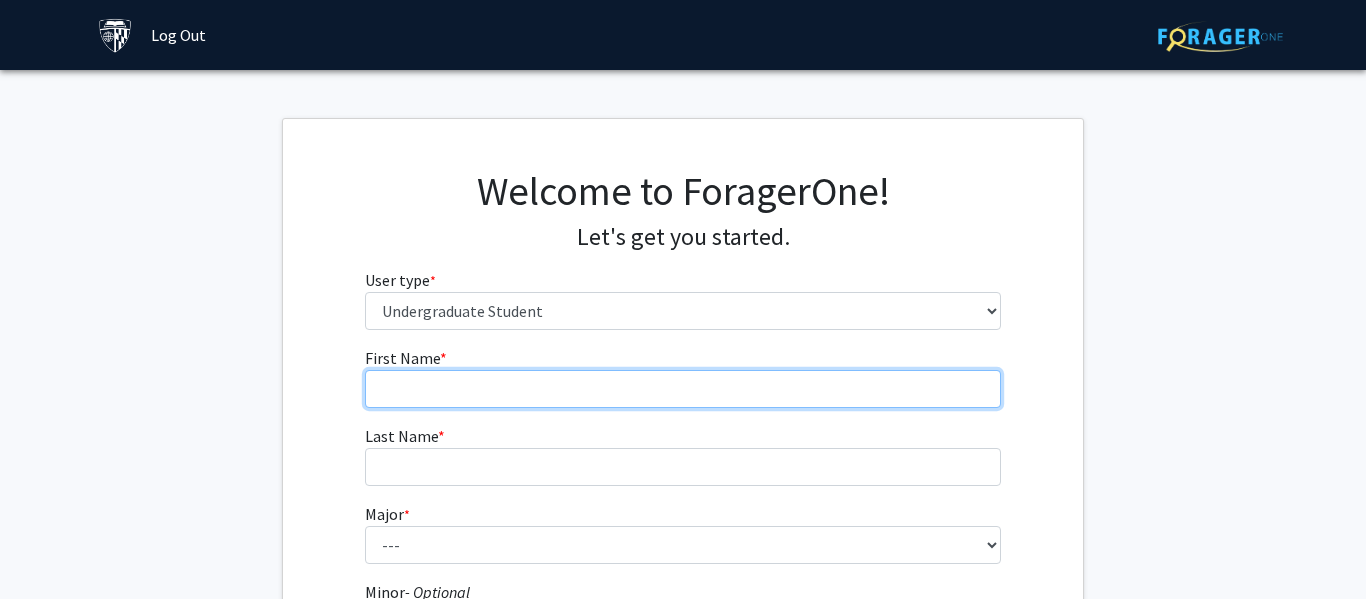 click on "First Name * required" at bounding box center (683, 389) 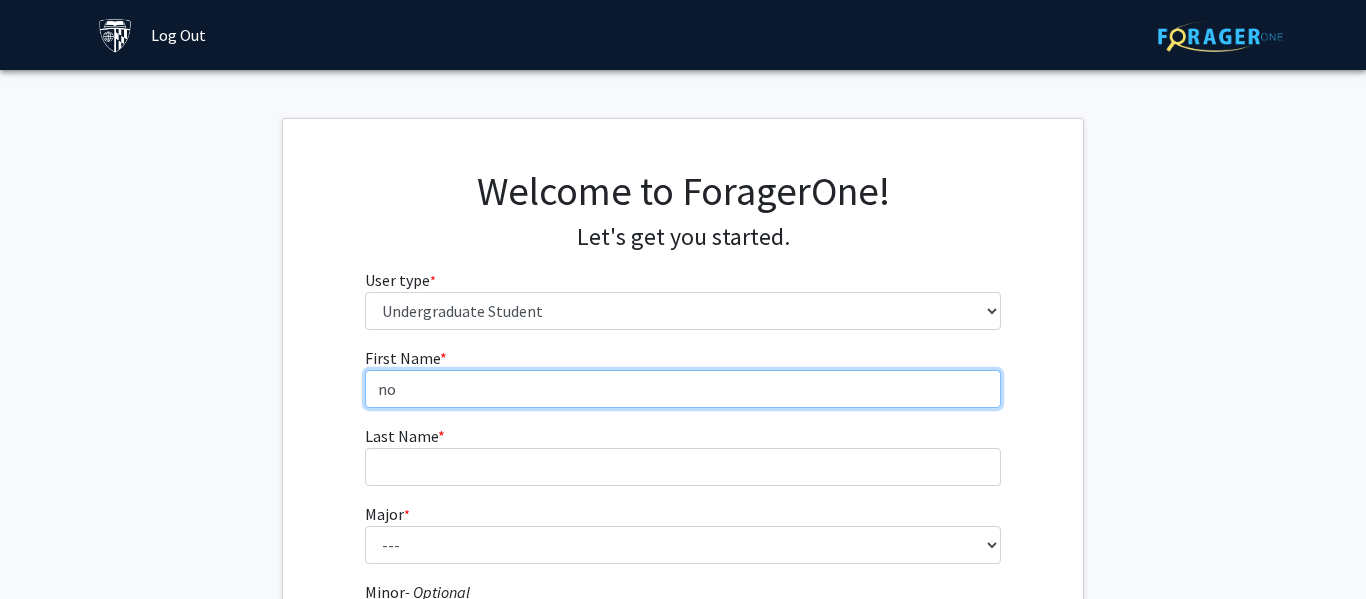 type on "n" 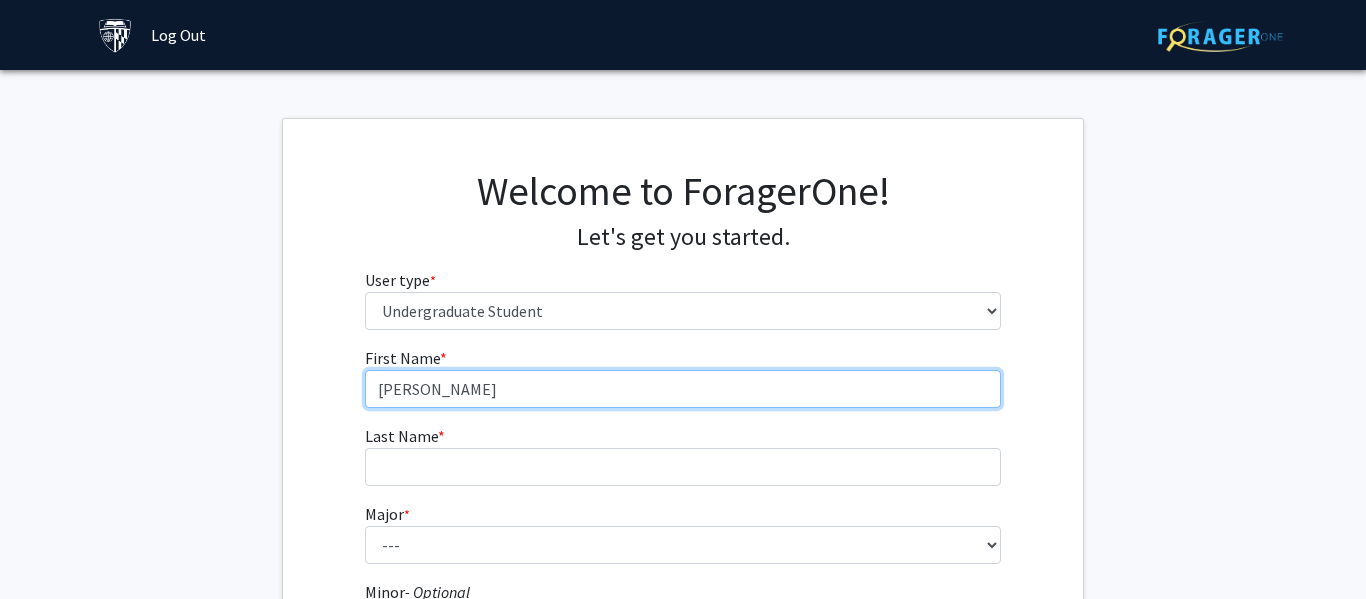 type on "[PERSON_NAME]" 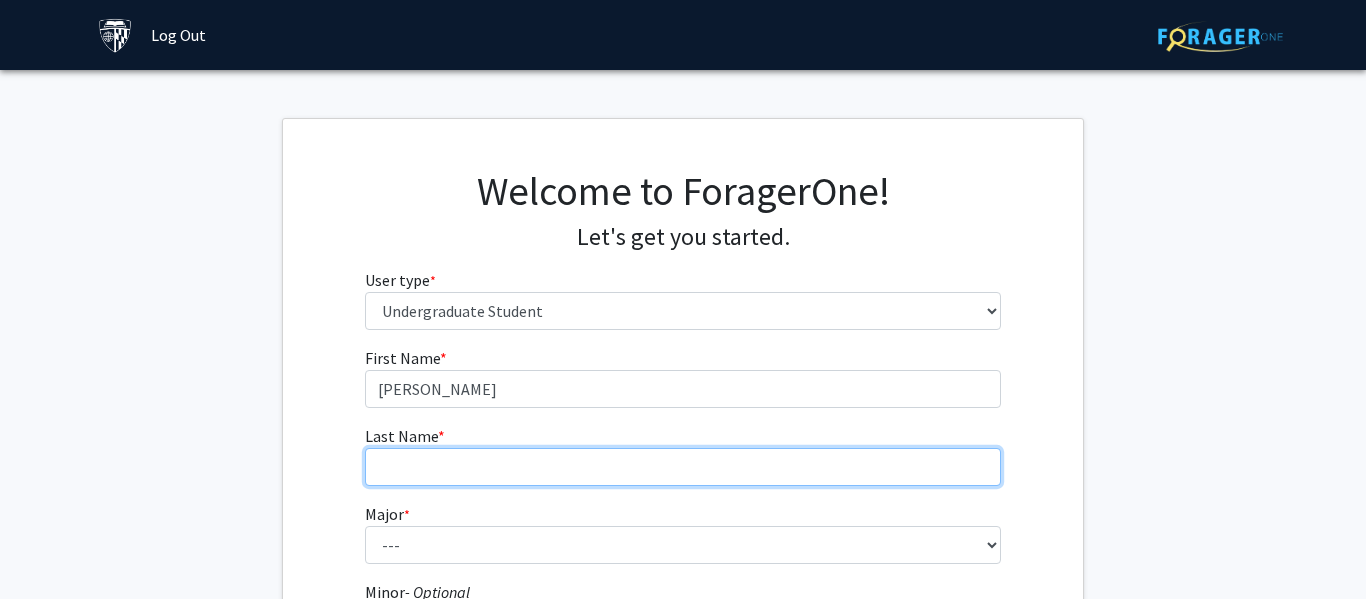 click on "Last Name * required" at bounding box center [683, 467] 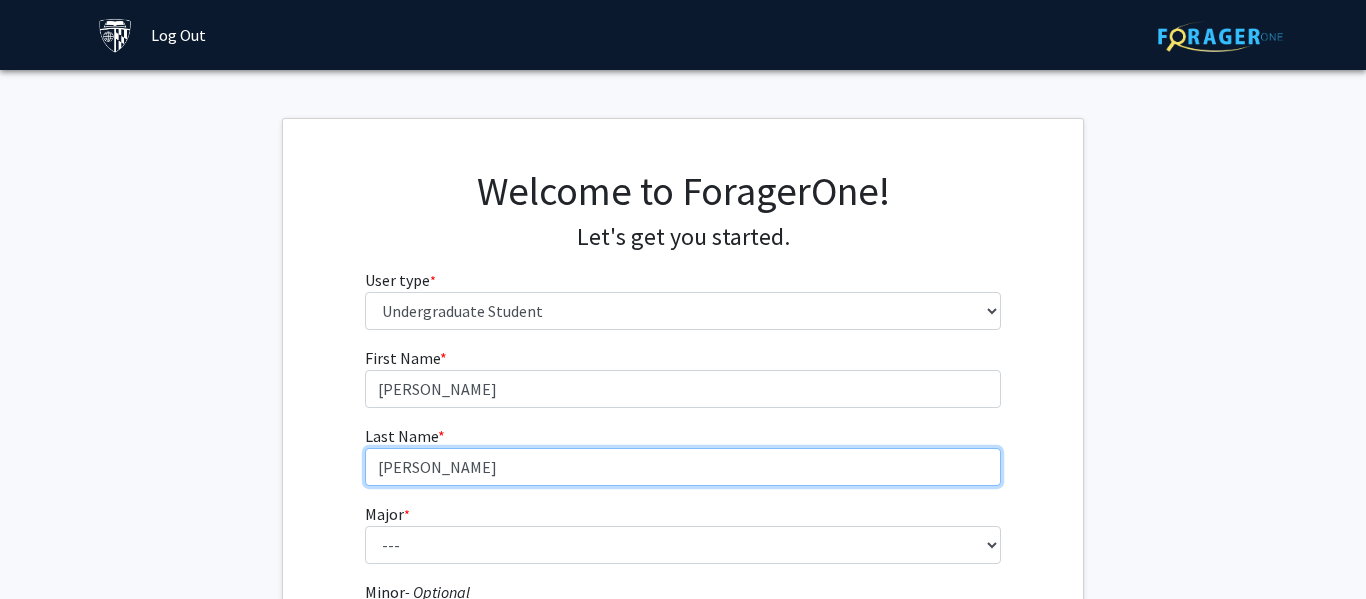 scroll, scrollTop: 76, scrollLeft: 0, axis: vertical 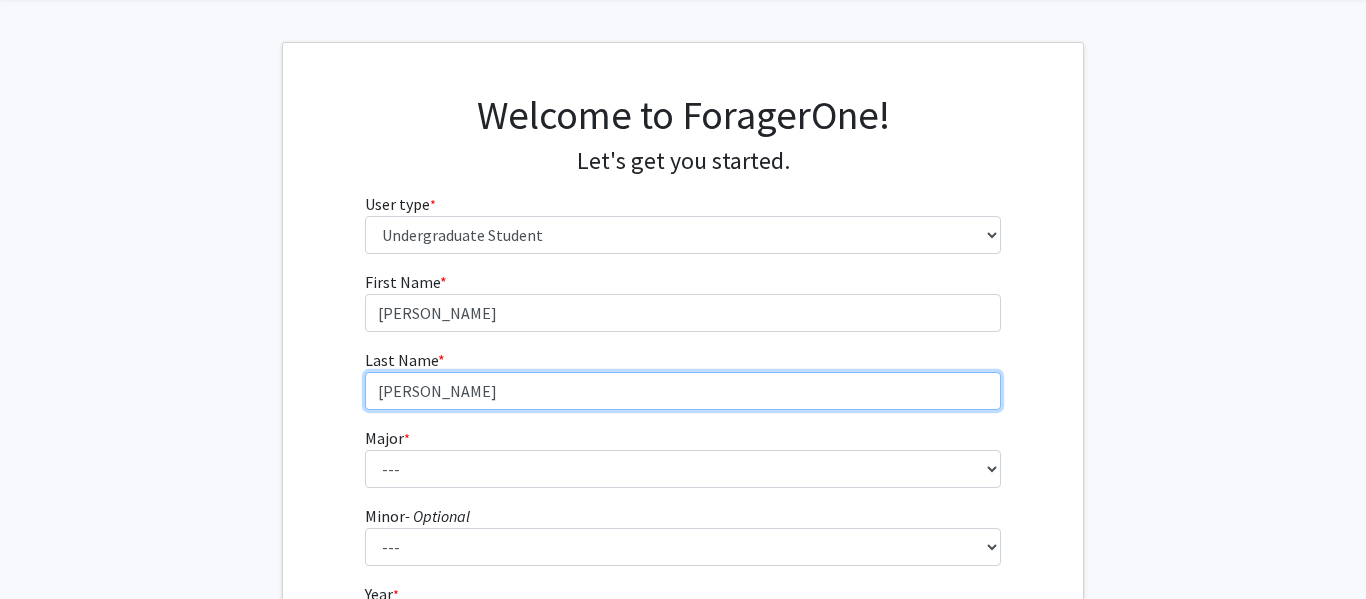 type on "[PERSON_NAME]" 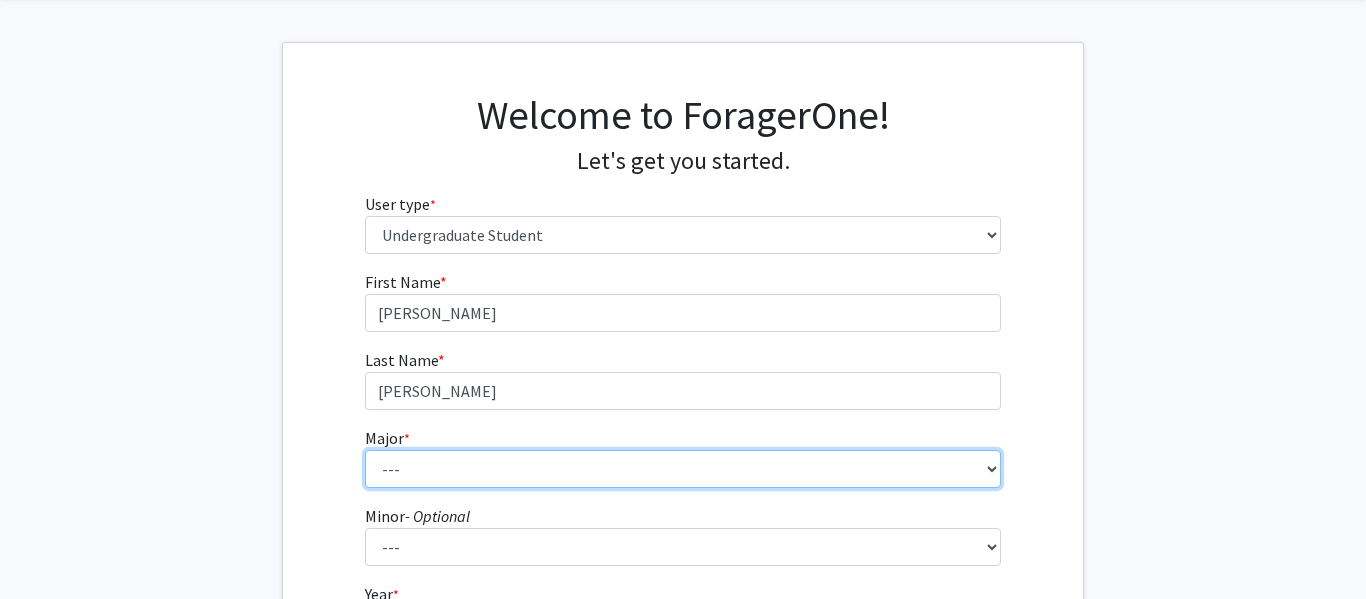 click on "---  Africana Studies   Anthropology   Applied Mathematics & Statistics   Archaeology   Behavioral Biology   Biology   Biomedical Engineering   Biophysics   Chemical & Biomolecular Engineering   Chemistry   Civil Engineering   Classics   Cognitive Science   Computer Engineering   Computer Science   Earth & Planetary Sciences   East Asian Studies   Economics   Electrical Engineering   Engineering Mechanics   English   Environmental Engineering   Environmental Science   Film & Media Studies   [PERSON_NAME] Engineering   Geography   German   Global Environmental Change & Sustainability   History   History of Art   History of Science & Technology   Interdisciplinary Studies   International Studies   Italian   Latin American Studies   Materials Science & Engineering   Mathematics   Mechanical Engineering   Medicine, Science & the Humanities   Molecular & Cellular Biology   Music   Natural Sciences   Near Eastern Studies   Neuroscience   Philosophy   Physics   Political Science   Psychology   Romance Languages" at bounding box center [683, 469] 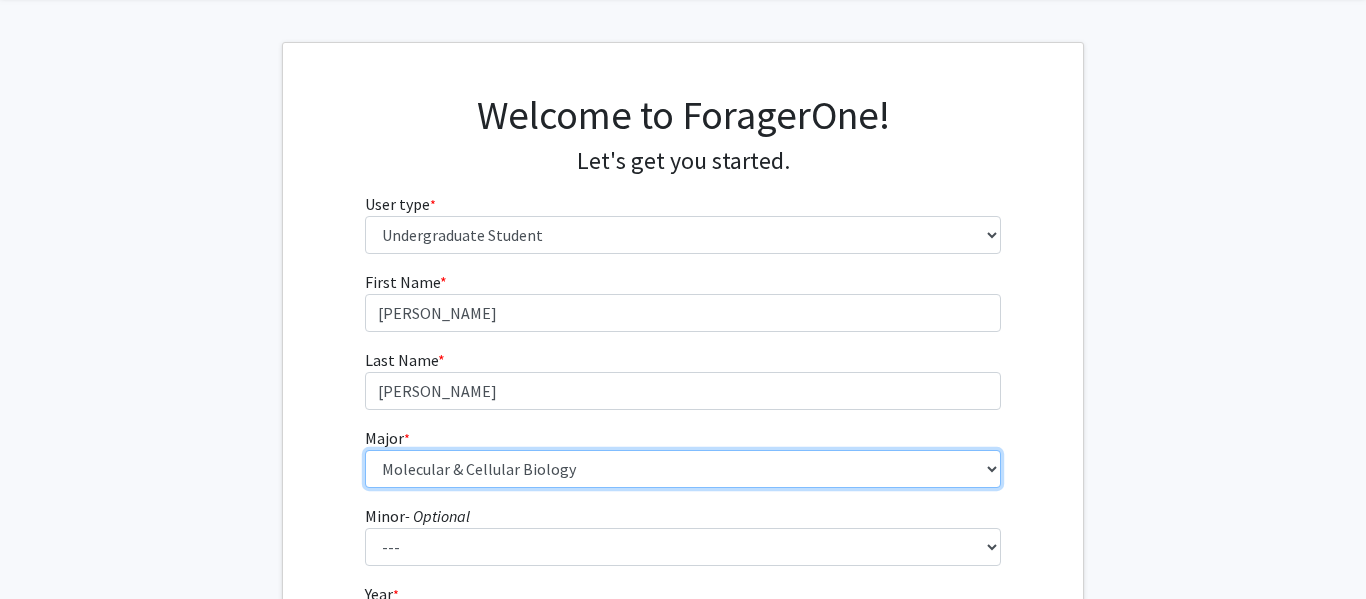 click on "---  Africana Studies   Anthropology   Applied Mathematics & Statistics   Archaeology   Behavioral Biology   Biology   Biomedical Engineering   Biophysics   Chemical & Biomolecular Engineering   Chemistry   Civil Engineering   Classics   Cognitive Science   Computer Engineering   Computer Science   Earth & Planetary Sciences   East Asian Studies   Economics   Electrical Engineering   Engineering Mechanics   English   Environmental Engineering   Environmental Science   Film & Media Studies   [PERSON_NAME] Engineering   Geography   German   Global Environmental Change & Sustainability   History   History of Art   History of Science & Technology   Interdisciplinary Studies   International Studies   Italian   Latin American Studies   Materials Science & Engineering   Mathematics   Mechanical Engineering   Medicine, Science & the Humanities   Molecular & Cellular Biology   Music   Natural Sciences   Near Eastern Studies   Neuroscience   Philosophy   Physics   Political Science   Psychology   Romance Languages" at bounding box center [683, 469] 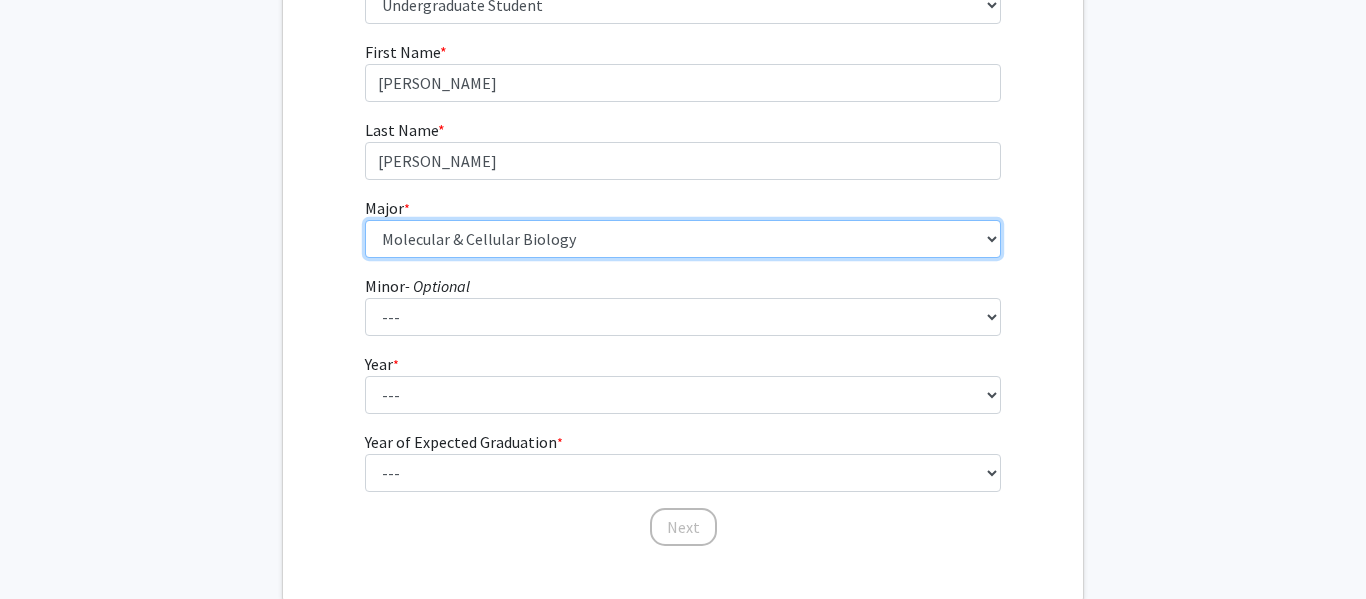 scroll, scrollTop: 332, scrollLeft: 0, axis: vertical 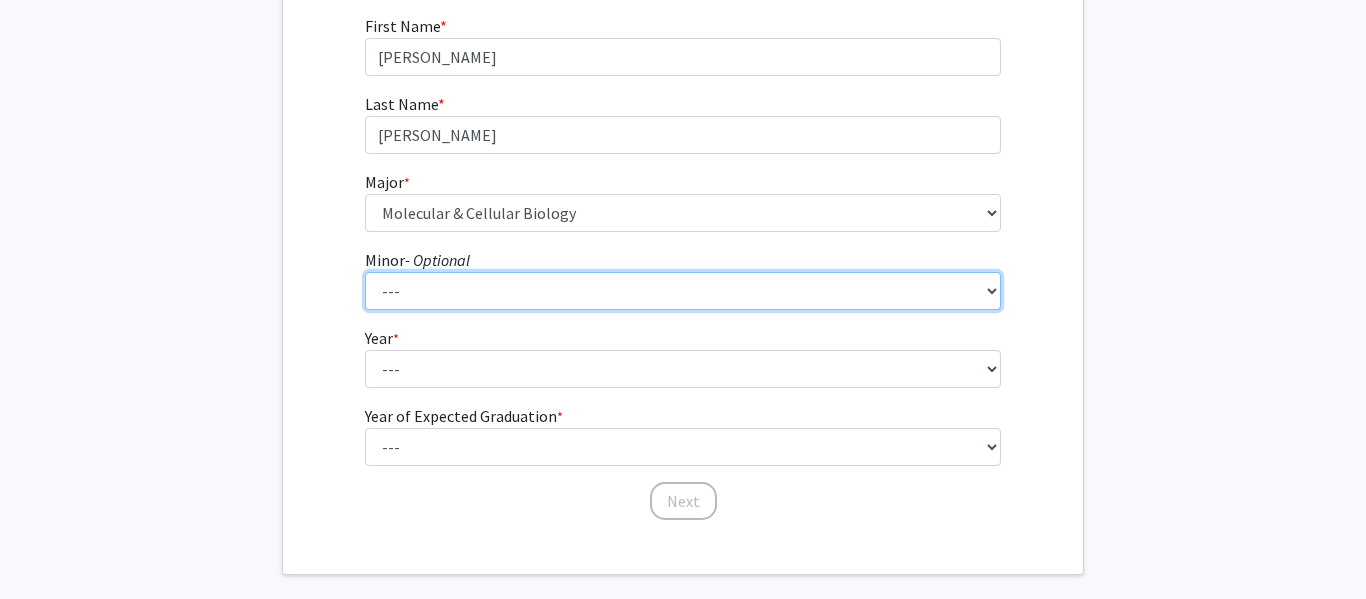 click on "---  Accounting and Financial Management   Africana Studies   Anthropology   Applied Mathematics & Statistics   Bioethics   Business   Civil Engineering   Classics   Computational Medicine   Computer Integrated Surgery   Computer Science   Earth & Planetary Sciences   Economics   Engineering for Sustainable Development   English   Entrepreneurship & Management   Environmental Engineering   Film & Media Studies   Financial Economics   French   German   Global Environmental Change & Sustainability   History   History of Art   History of Science & Technology   Islamic Studies   Italian   Jewish Studies   Latin American Studies   Linguistics   Marketing & Communications   Mathematics   Museums & Society   Music   Near Eastern Studies   Philosophy   Physics   Psychology   Robotics   Social Policy   Space Science & Engineering   Spanish for the Professions   Spanish Language & Hispanic Culture   Theatre Arts & Studies   Visual Arts   Women, Gender, and Sexuality" at bounding box center [683, 291] 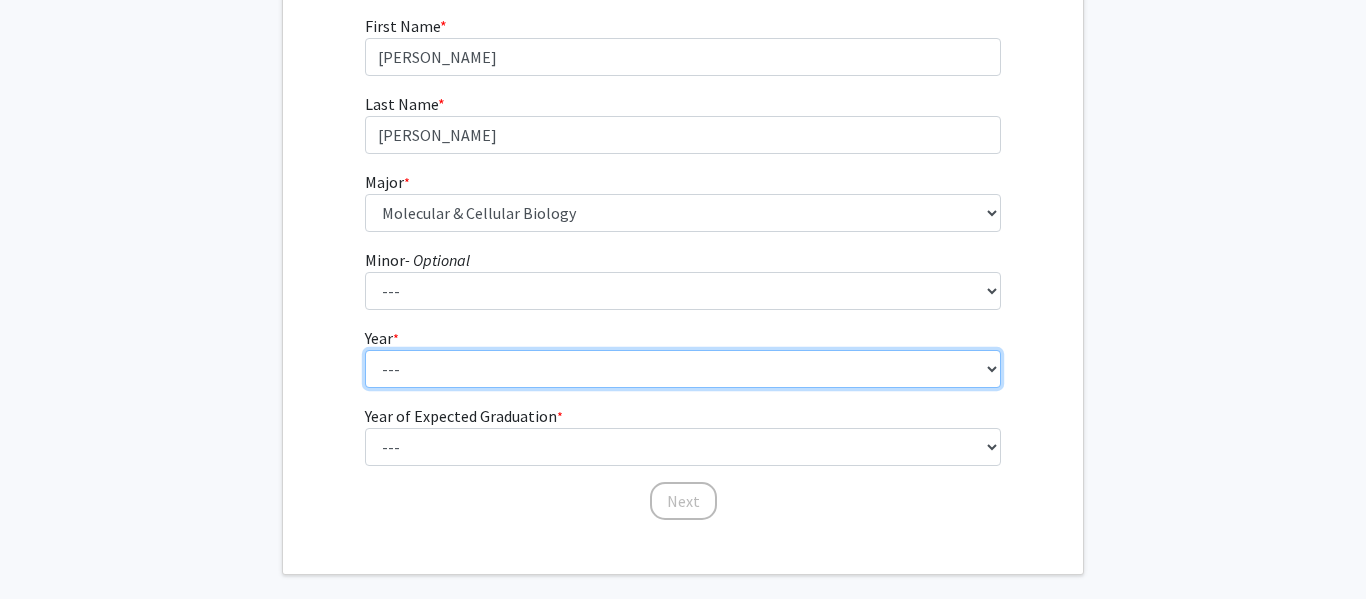 click on "---  First-year   Sophomore   Junior   Senior   Postbaccalaureate Certificate" at bounding box center [683, 369] 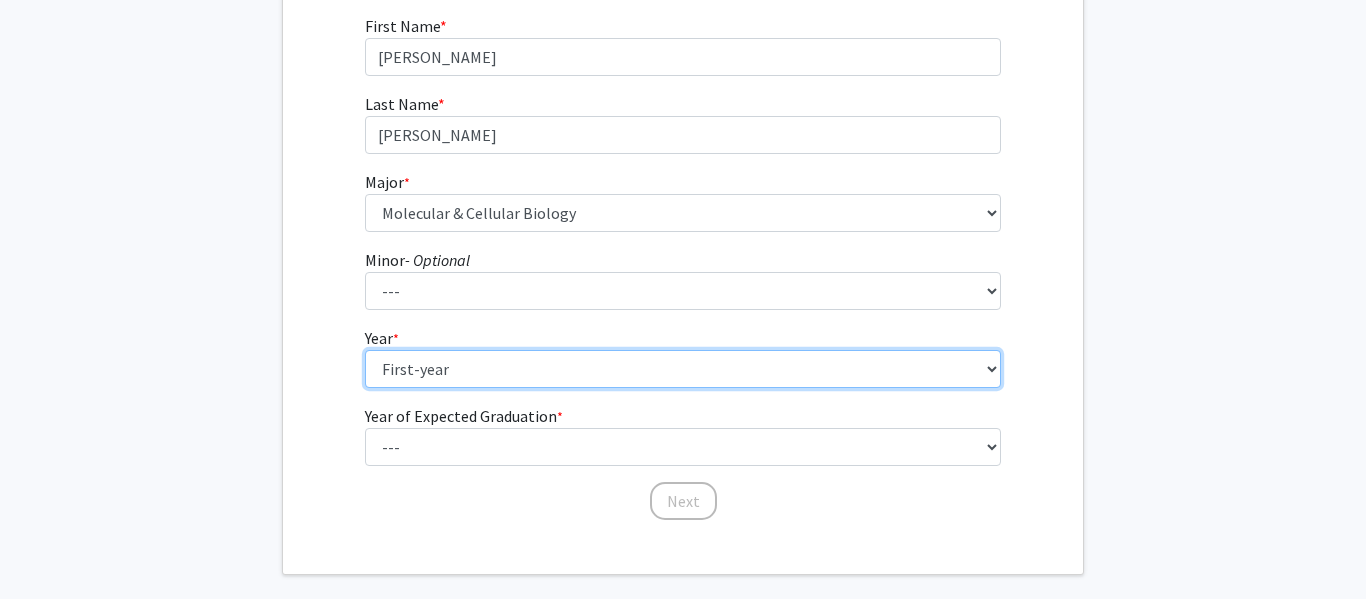 click on "---  First-year   Sophomore   Junior   Senior   Postbaccalaureate Certificate" at bounding box center [683, 369] 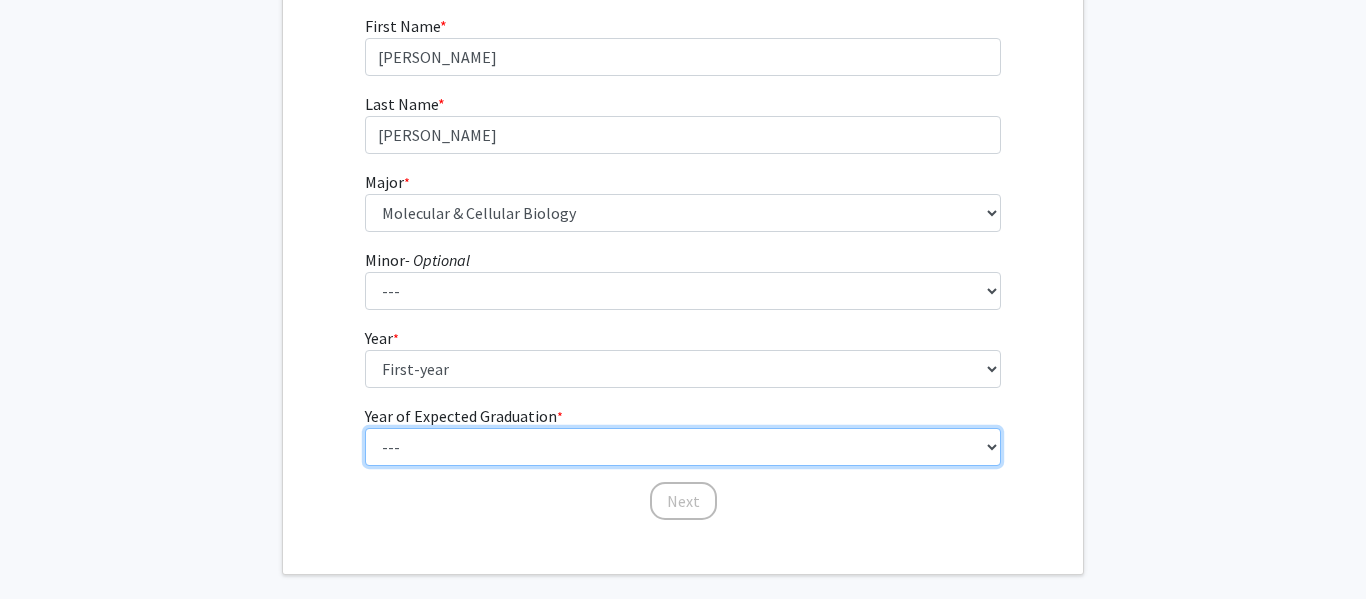 click on "---  2025   2026   2027   2028   2029   2030   2031   2032   2033   2034" at bounding box center (683, 447) 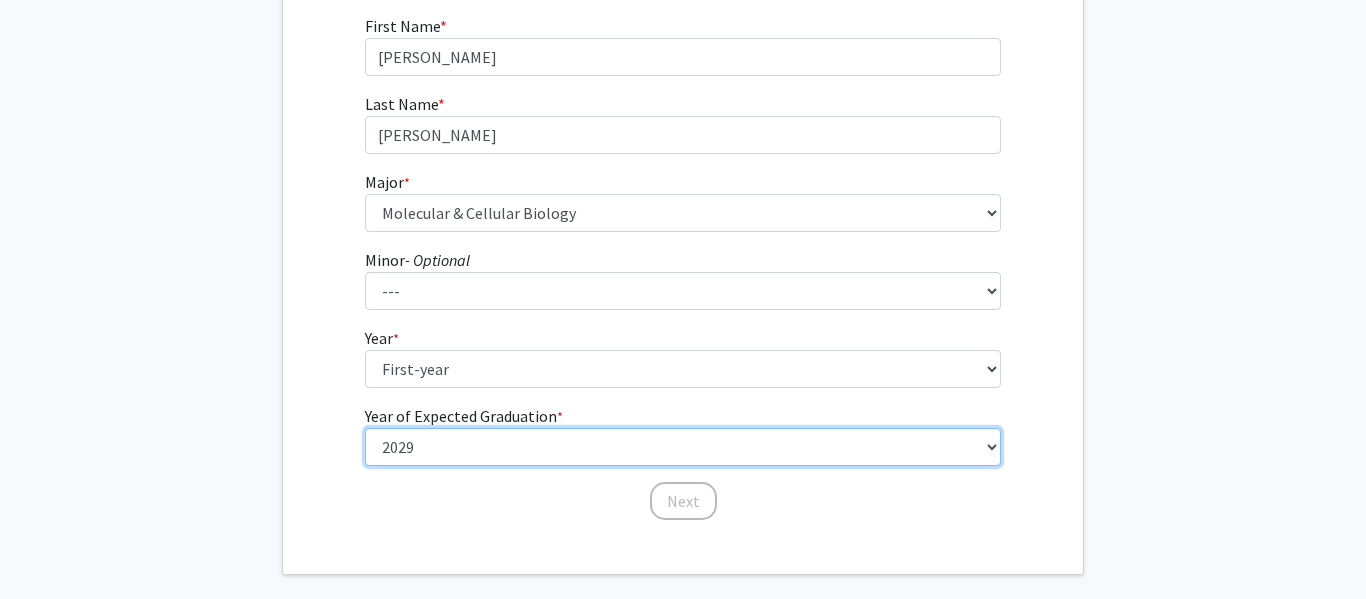 click on "---  2025   2026   2027   2028   2029   2030   2031   2032   2033   2034" at bounding box center (683, 447) 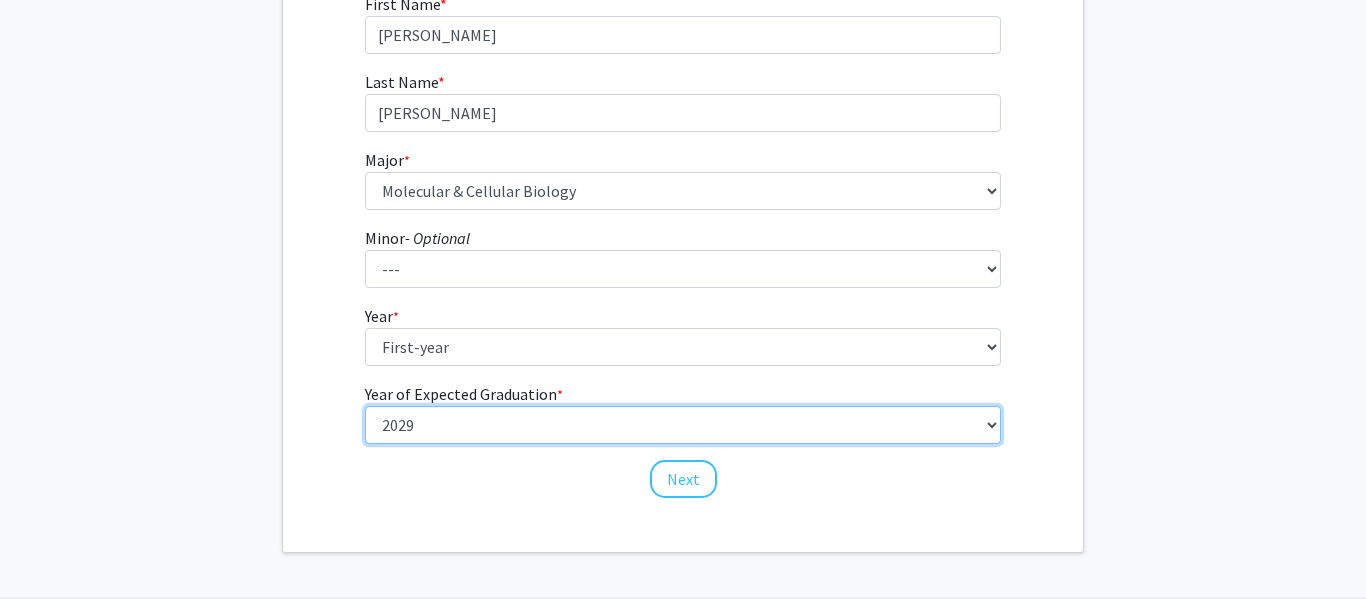 scroll, scrollTop: 424, scrollLeft: 0, axis: vertical 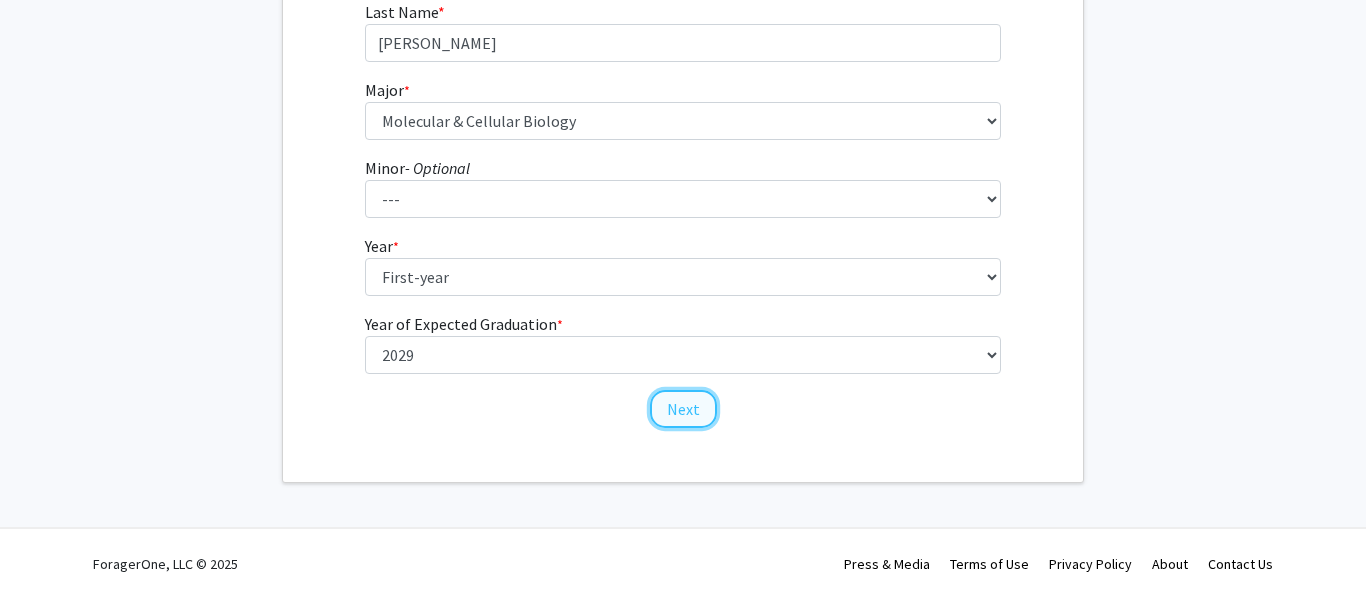 click on "Next" 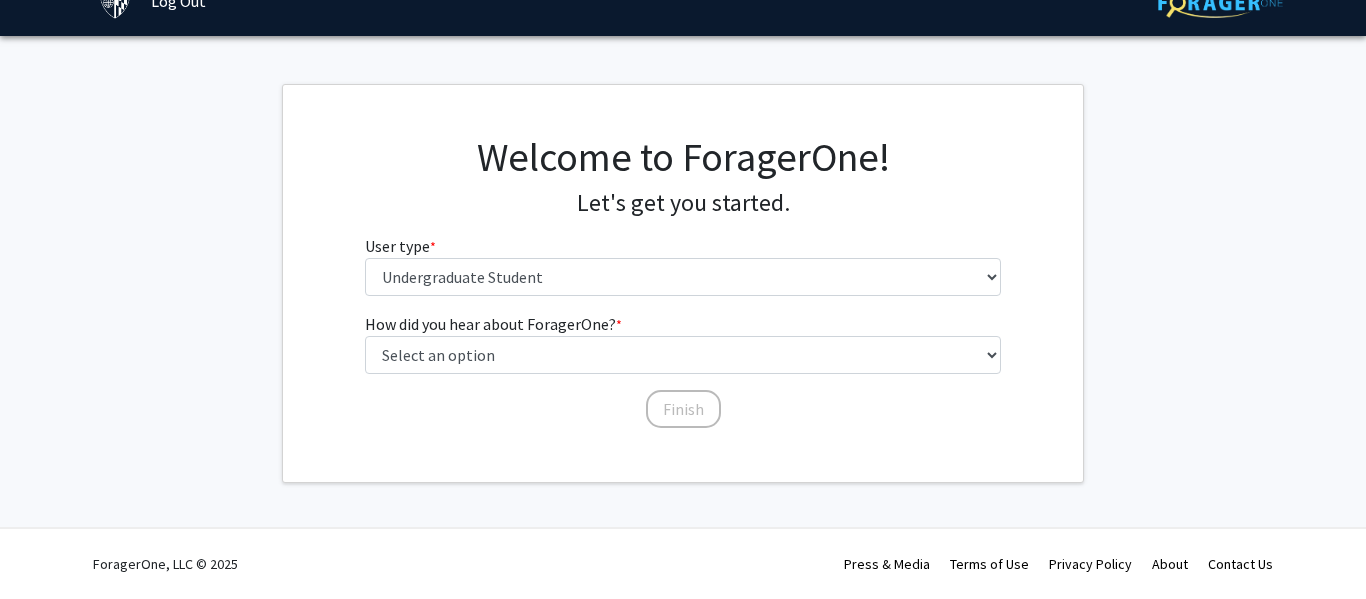 scroll, scrollTop: 0, scrollLeft: 0, axis: both 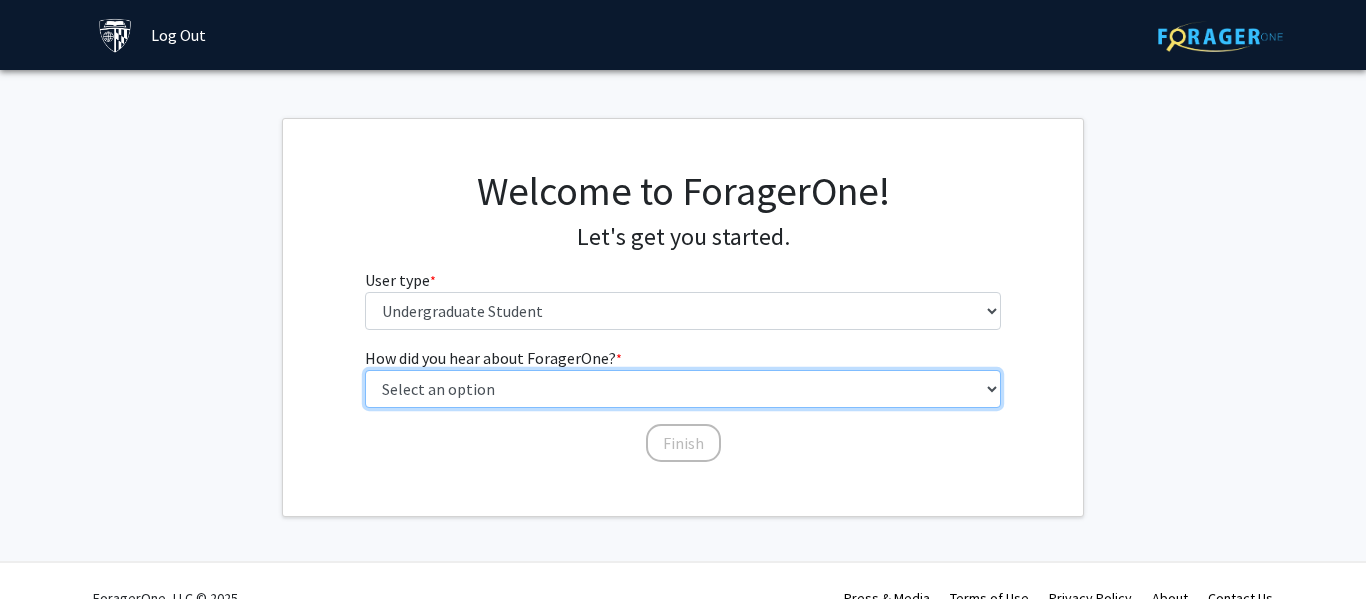 click on "Select an option  Peer/student recommendation   Faculty/staff recommendation   University website   University email or newsletter   Other" at bounding box center [683, 389] 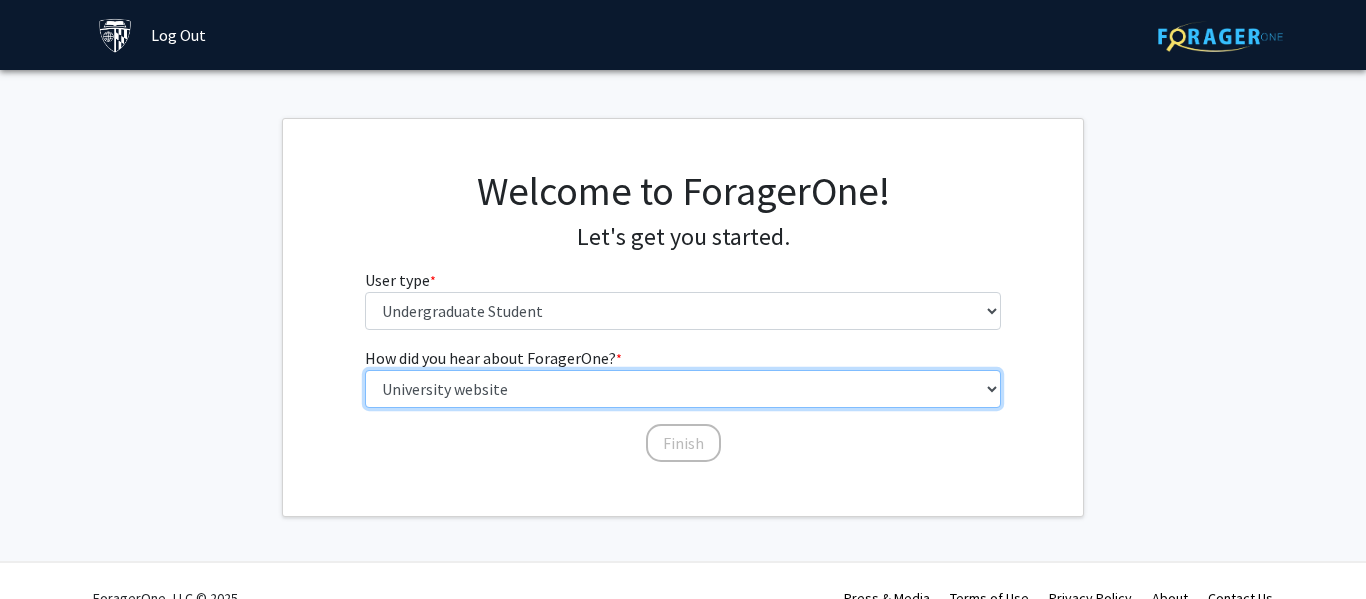 click on "Select an option  Peer/student recommendation   Faculty/staff recommendation   University website   University email or newsletter   Other" at bounding box center [683, 389] 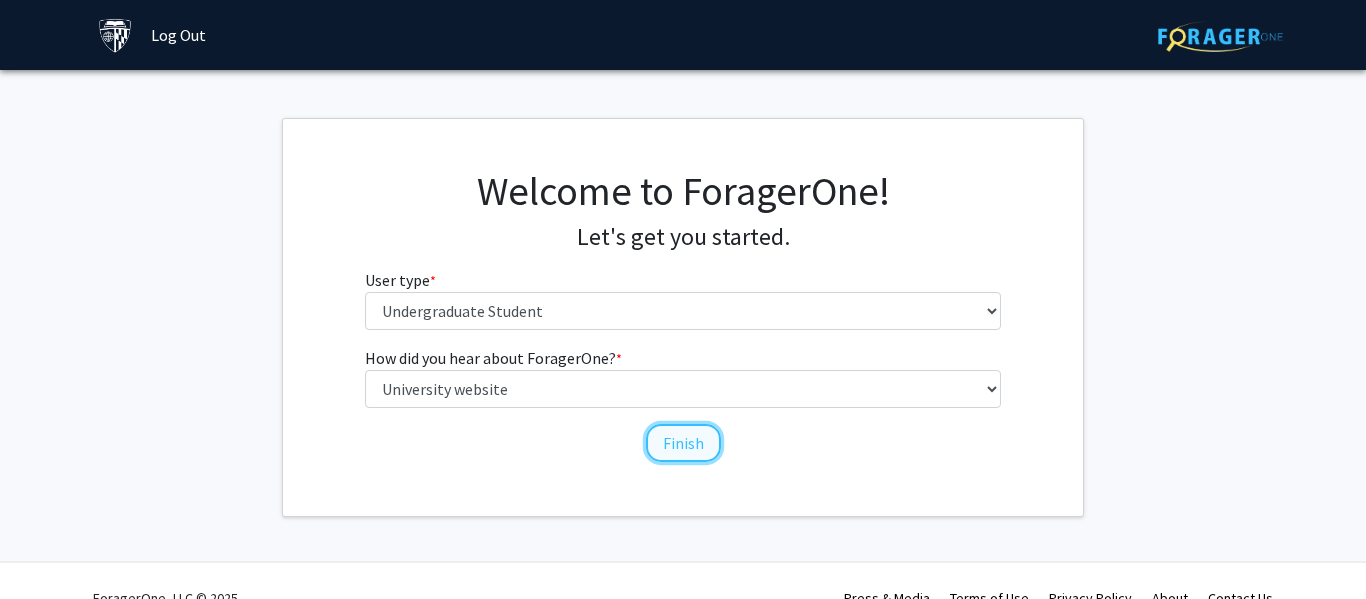 click on "Finish" 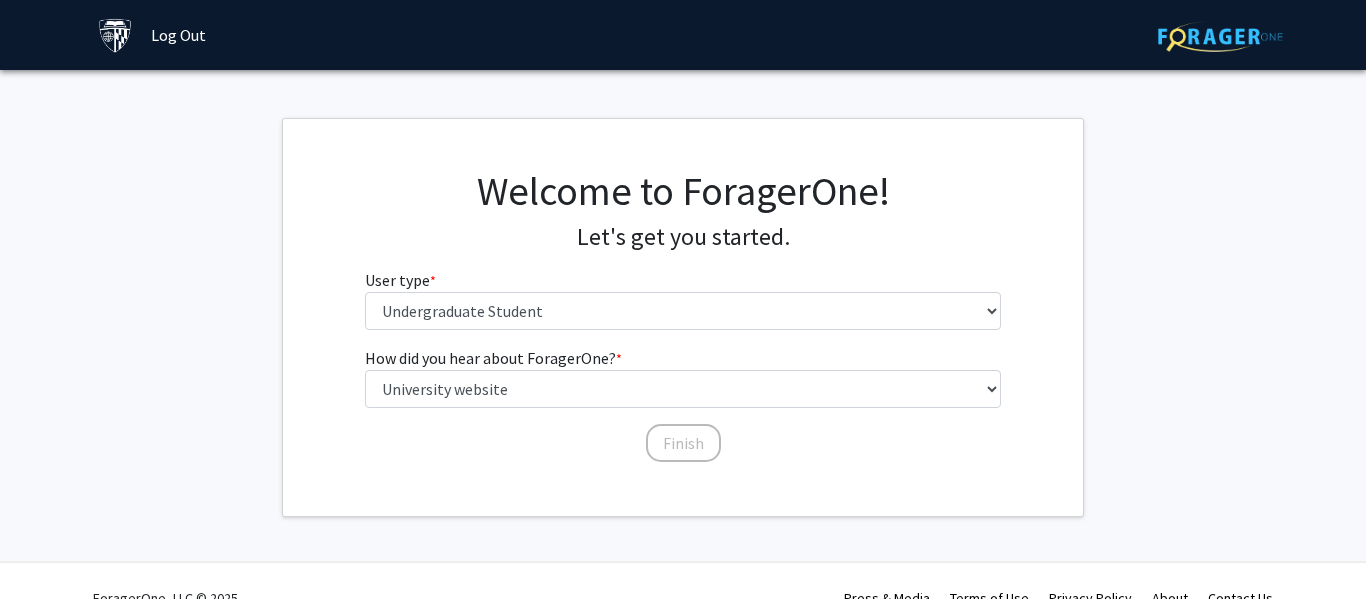 scroll, scrollTop: 34, scrollLeft: 0, axis: vertical 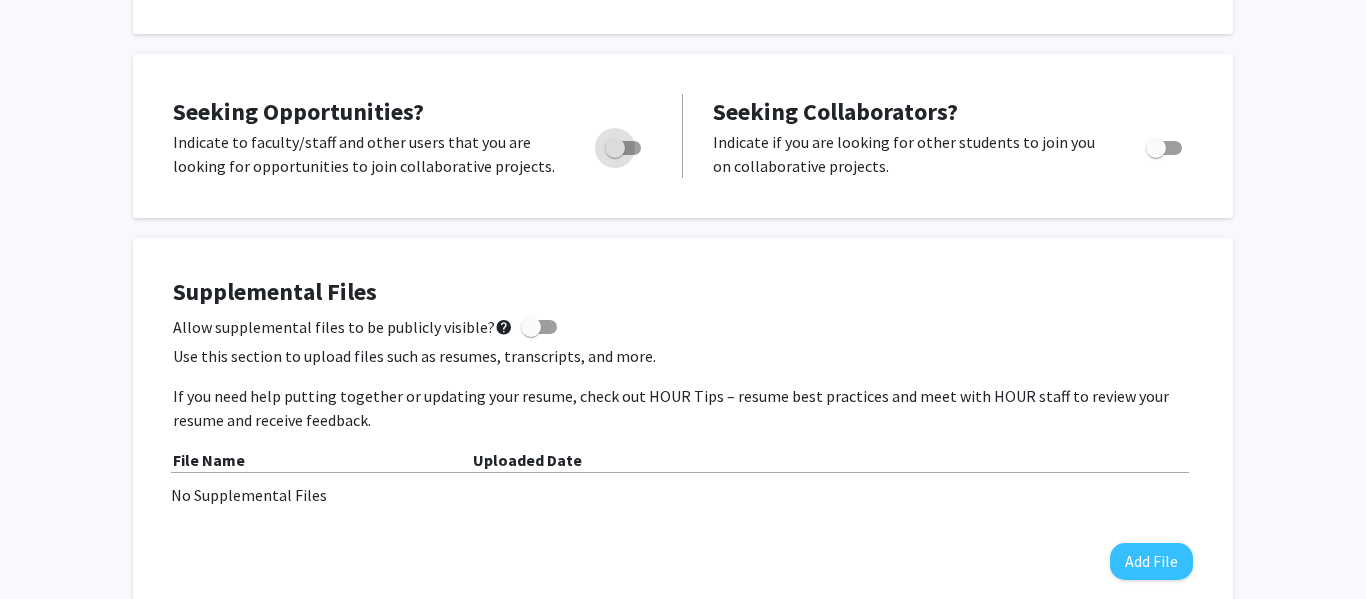 click at bounding box center (615, 148) 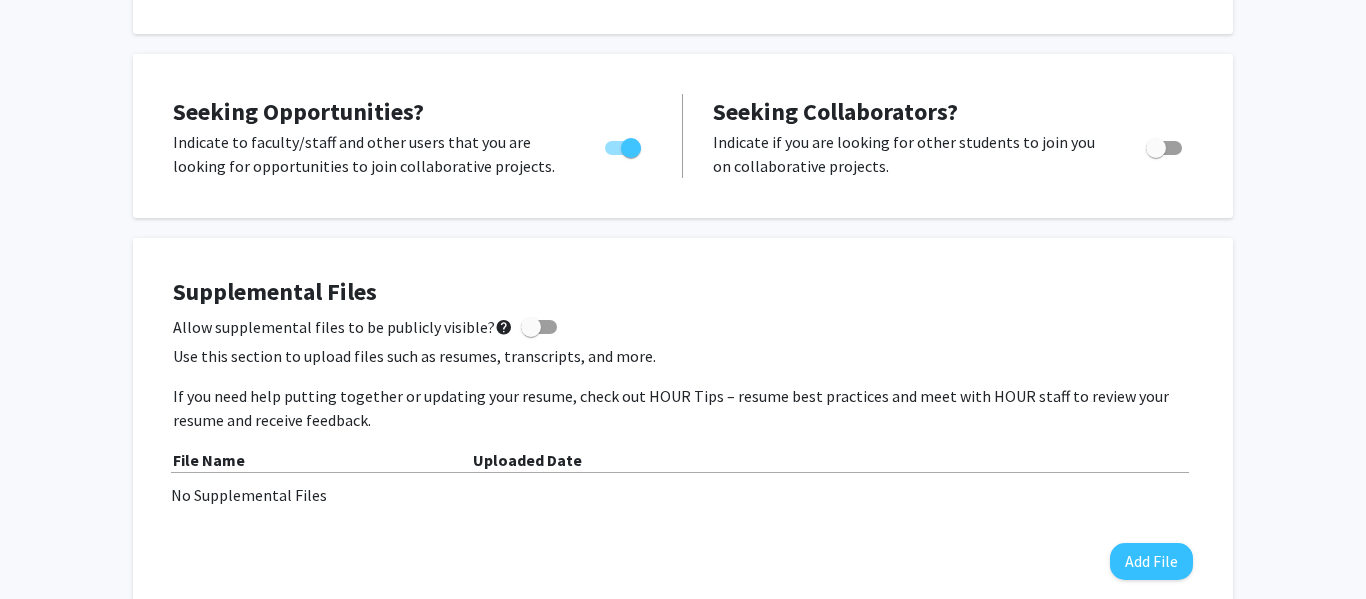 click at bounding box center [1156, 148] 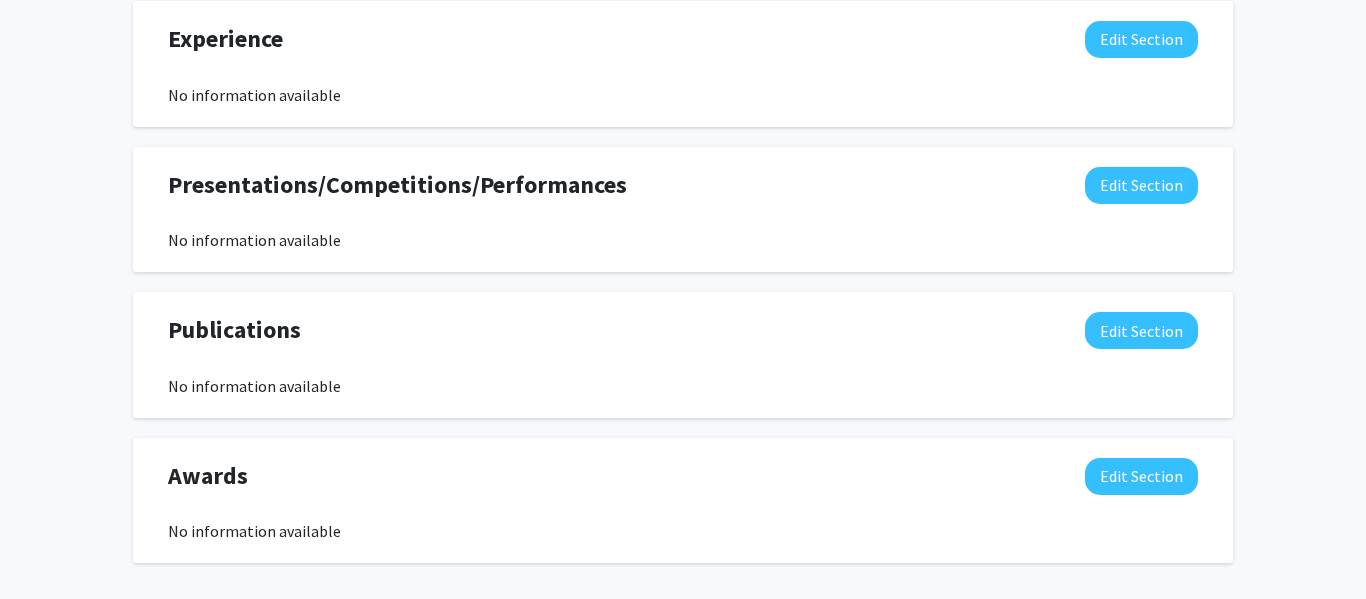 scroll, scrollTop: 1341, scrollLeft: 0, axis: vertical 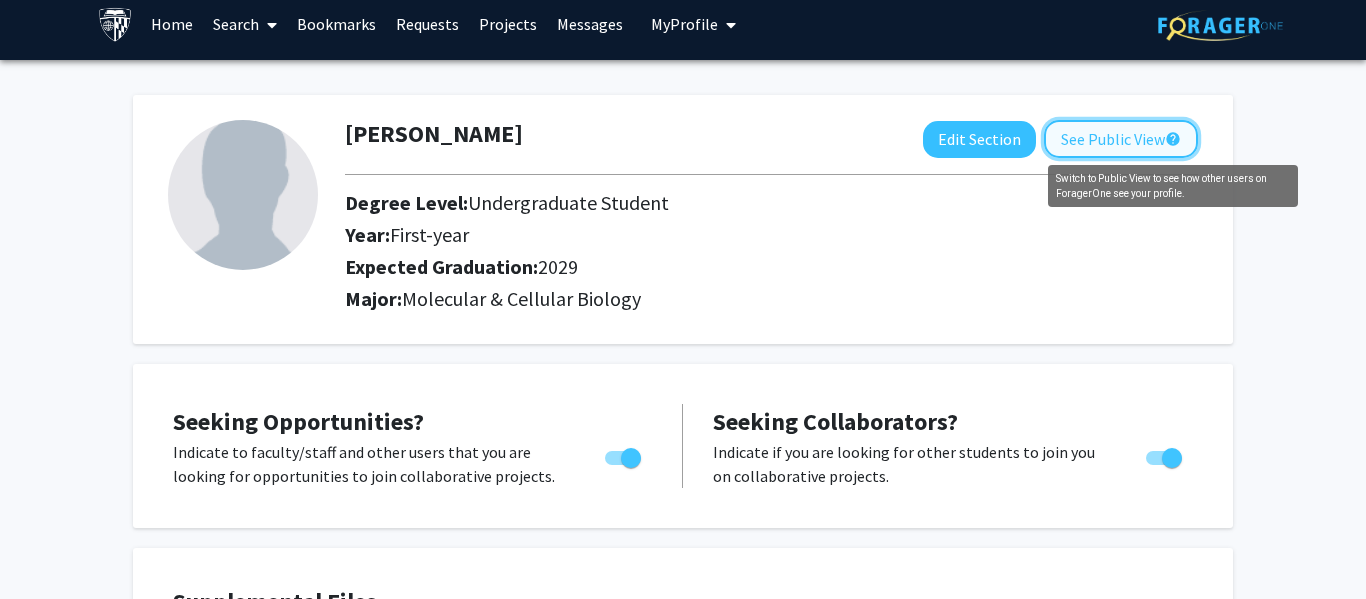 click on "help" 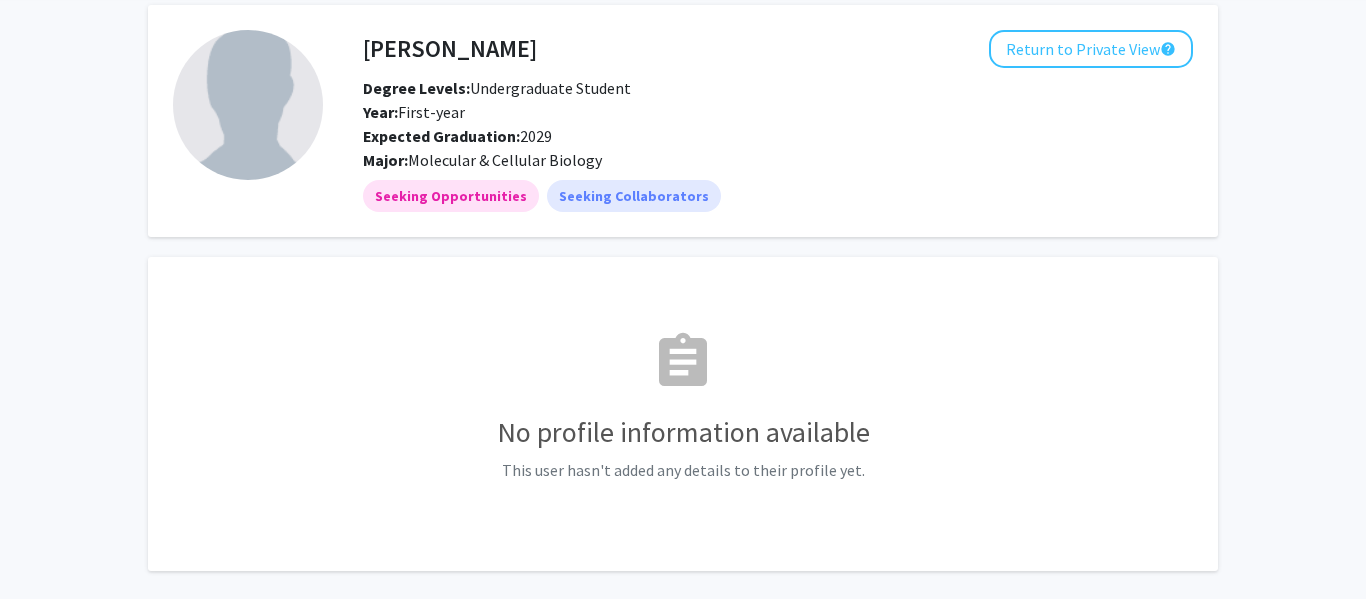 scroll, scrollTop: 83, scrollLeft: 0, axis: vertical 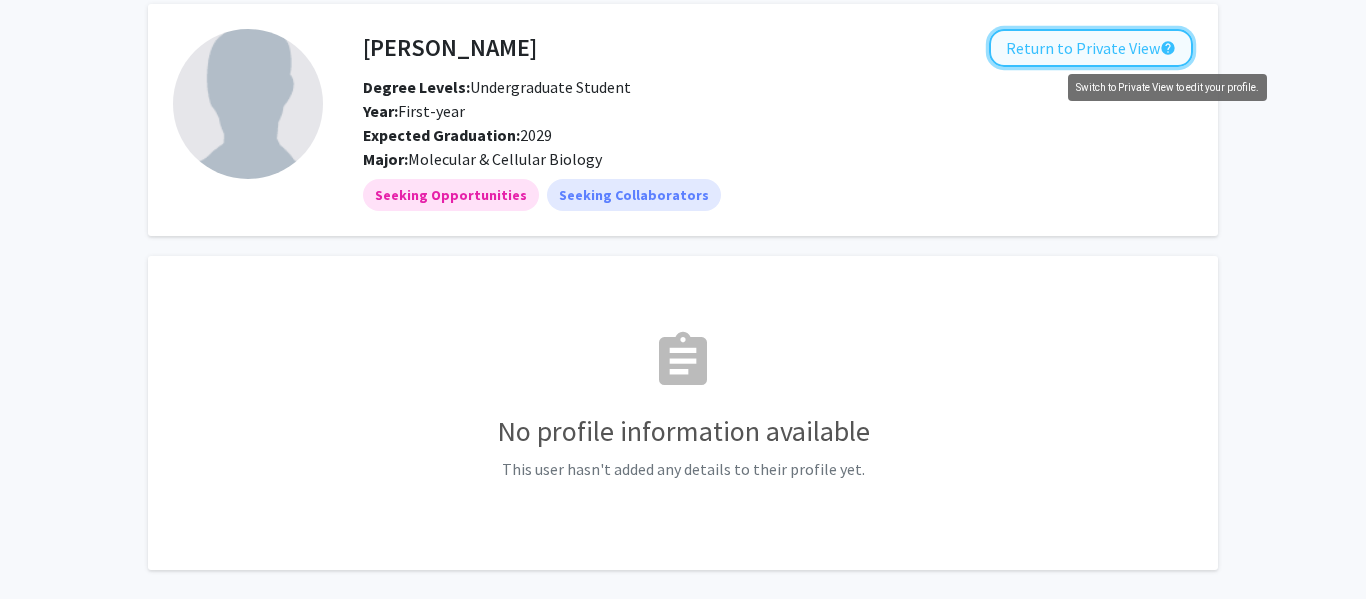 click on "help" 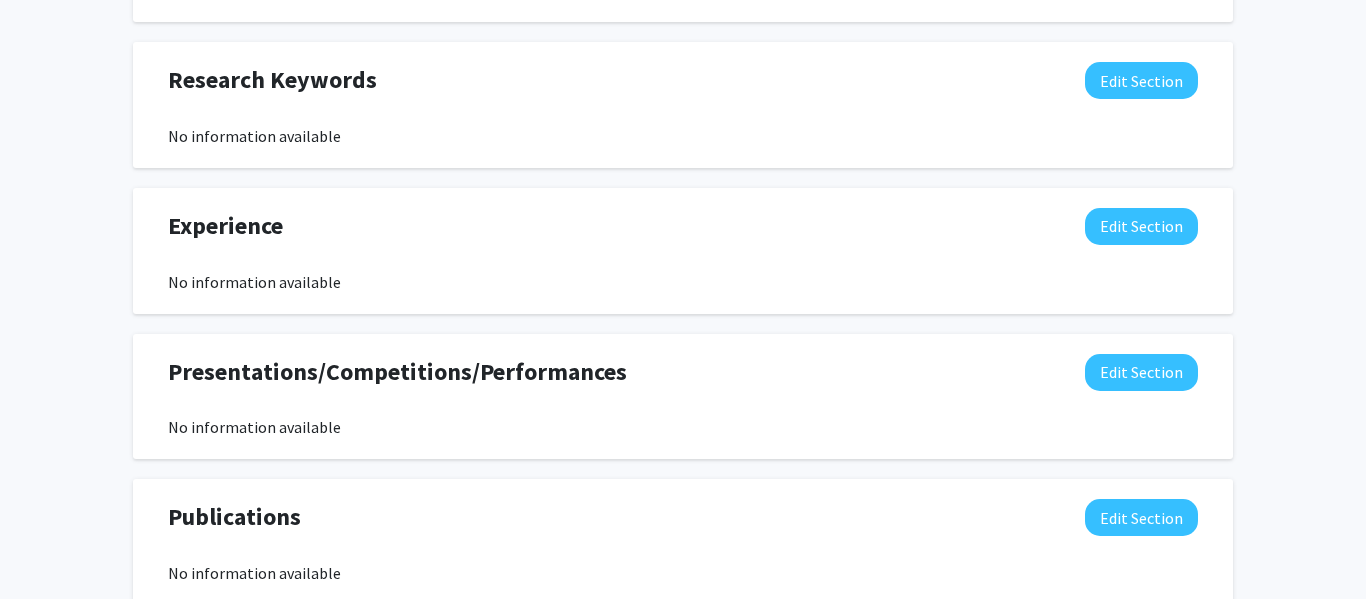 scroll, scrollTop: 1341, scrollLeft: 0, axis: vertical 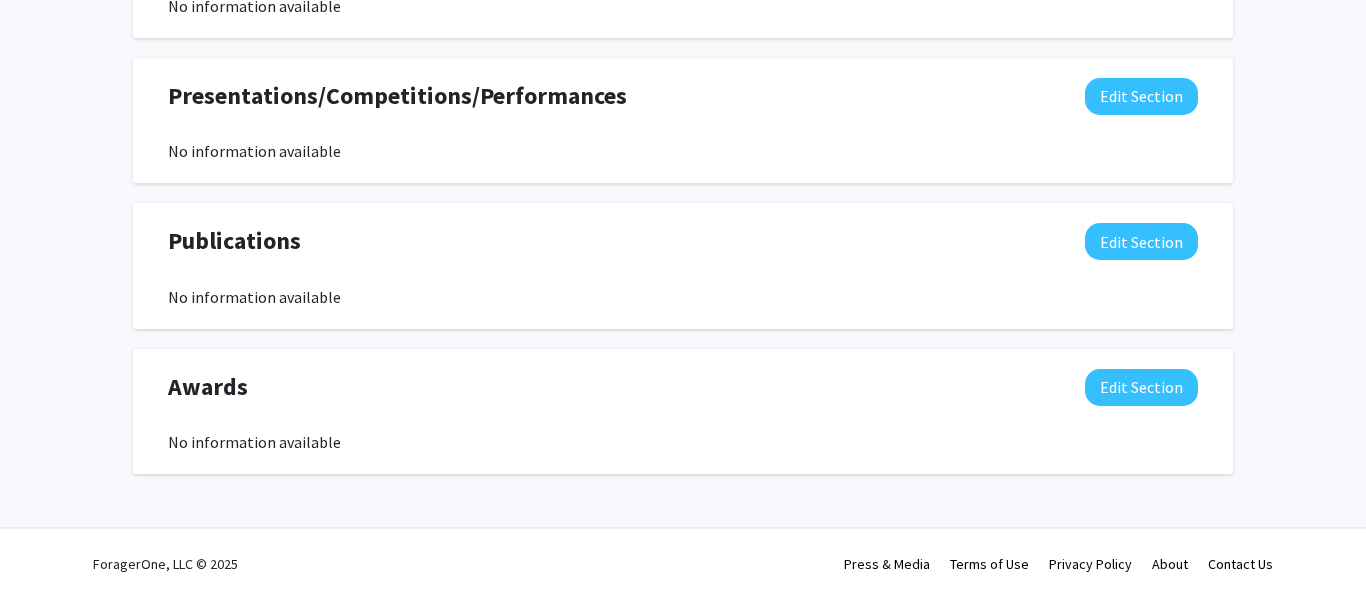 click on "Edit Section" 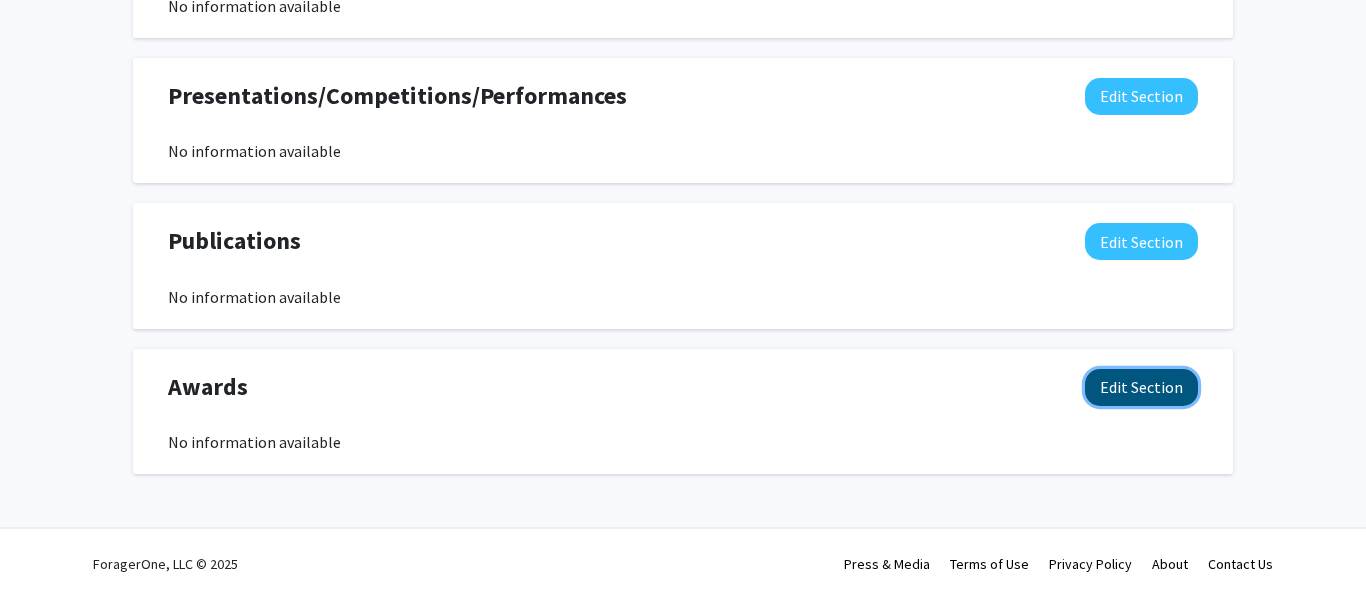 click on "Edit Section" 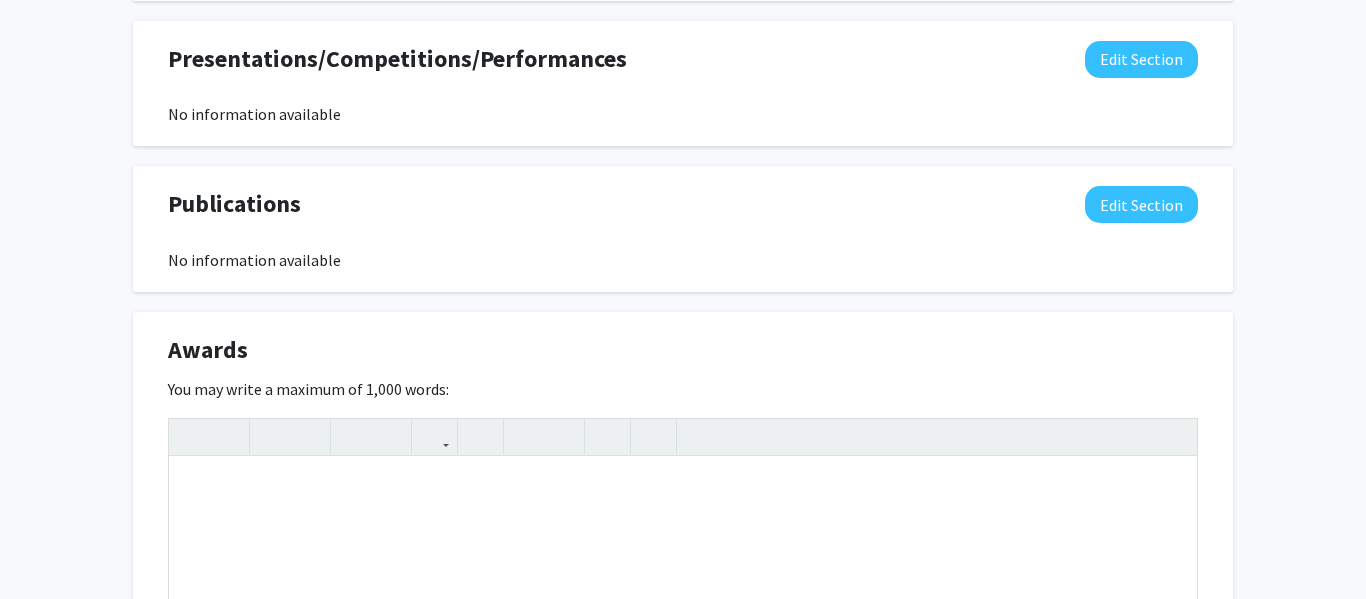 scroll, scrollTop: 1380, scrollLeft: 0, axis: vertical 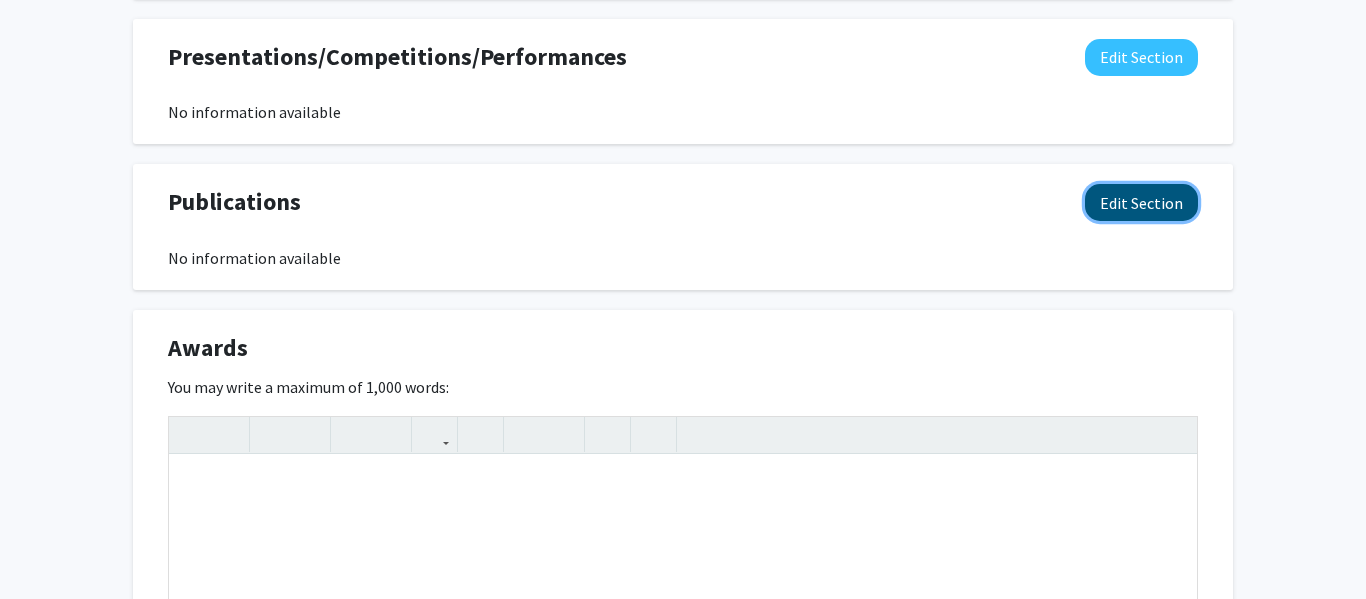 click on "Edit Section" 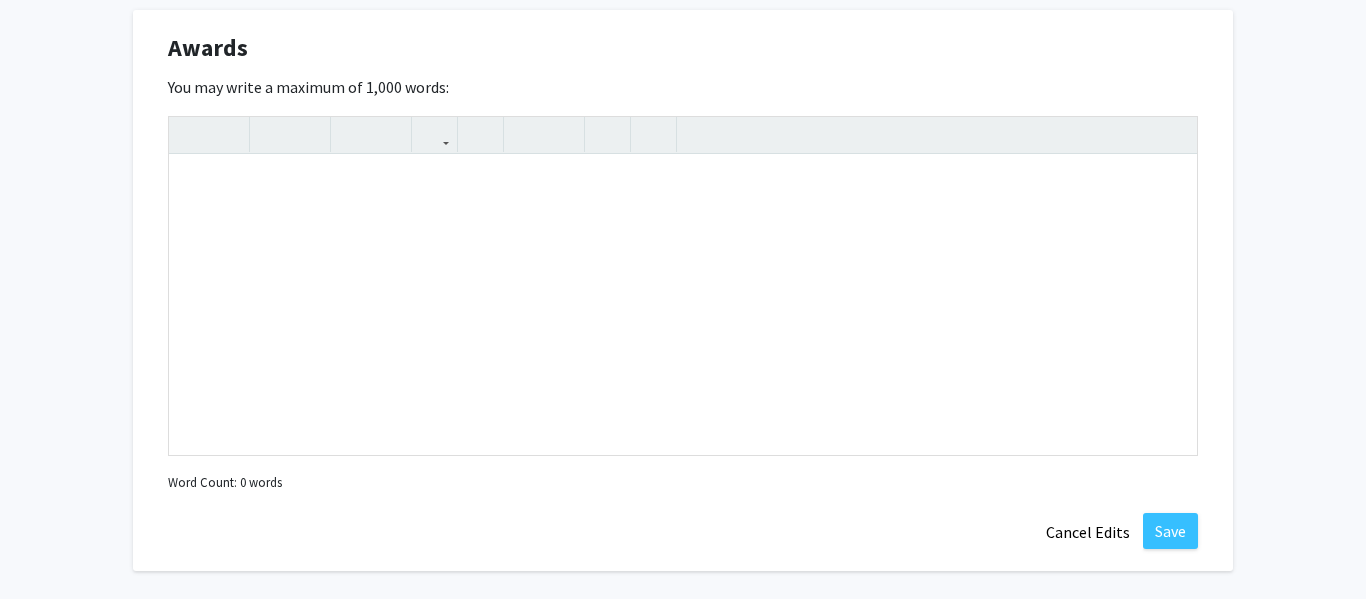 scroll, scrollTop: 2213, scrollLeft: 0, axis: vertical 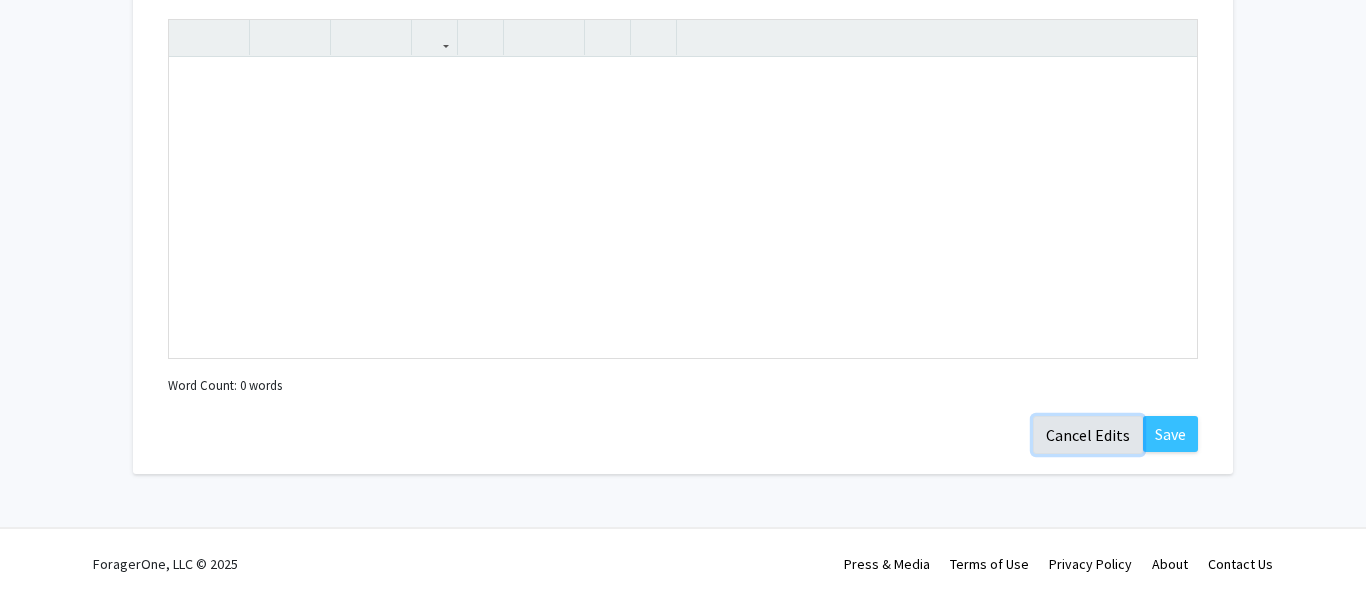 click on "Cancel Edits" 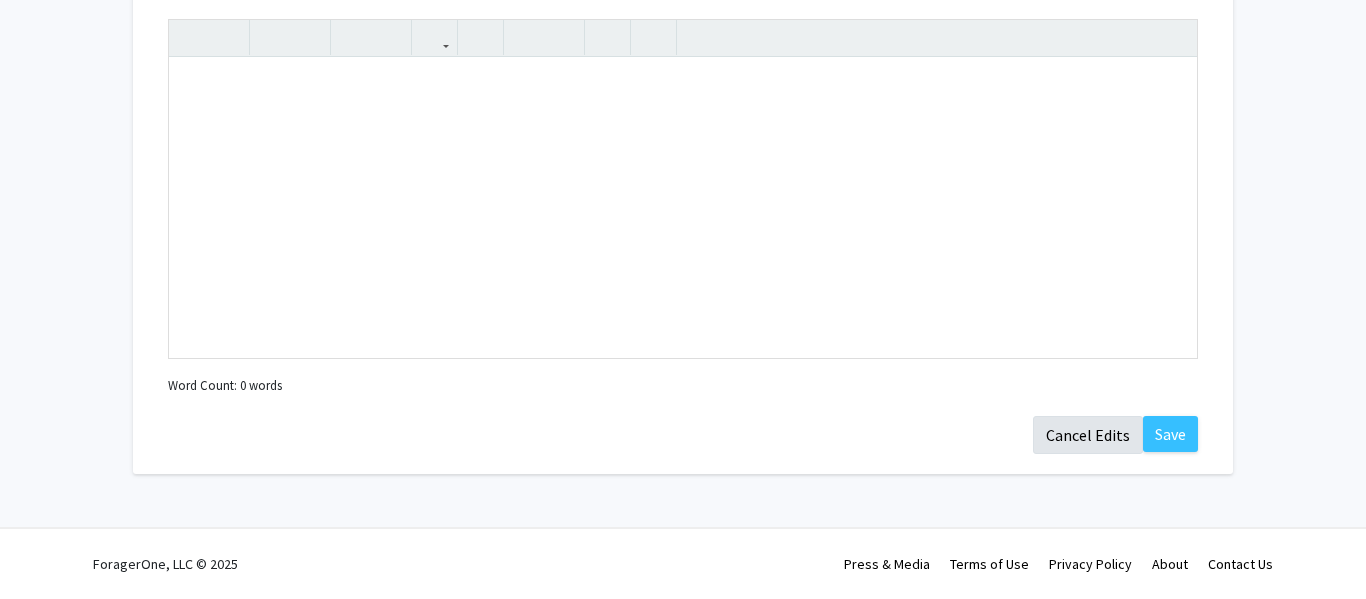 scroll, scrollTop: 1777, scrollLeft: 0, axis: vertical 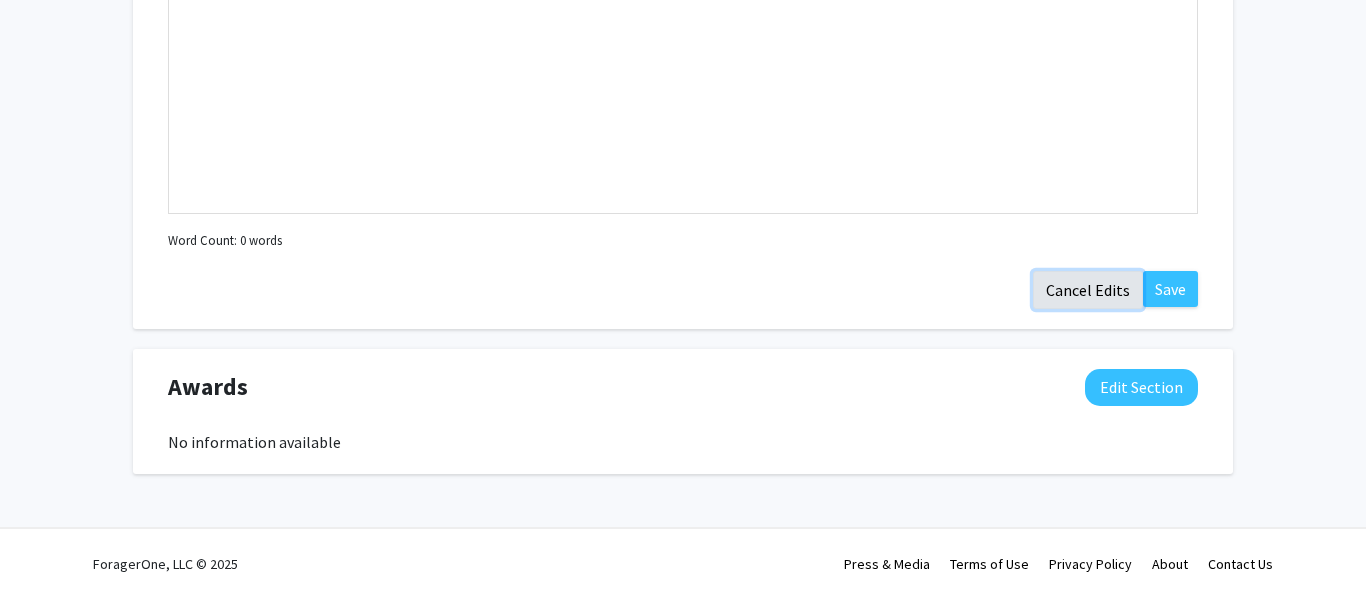 click on "Cancel Edits" 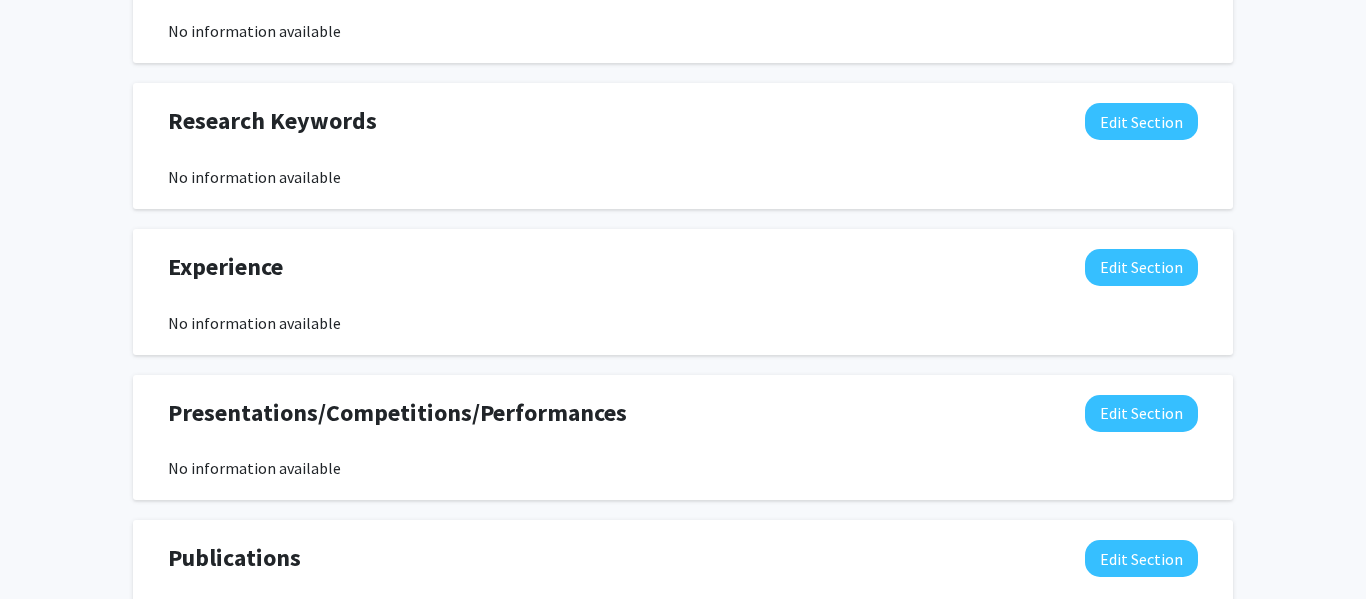 scroll, scrollTop: 1341, scrollLeft: 0, axis: vertical 